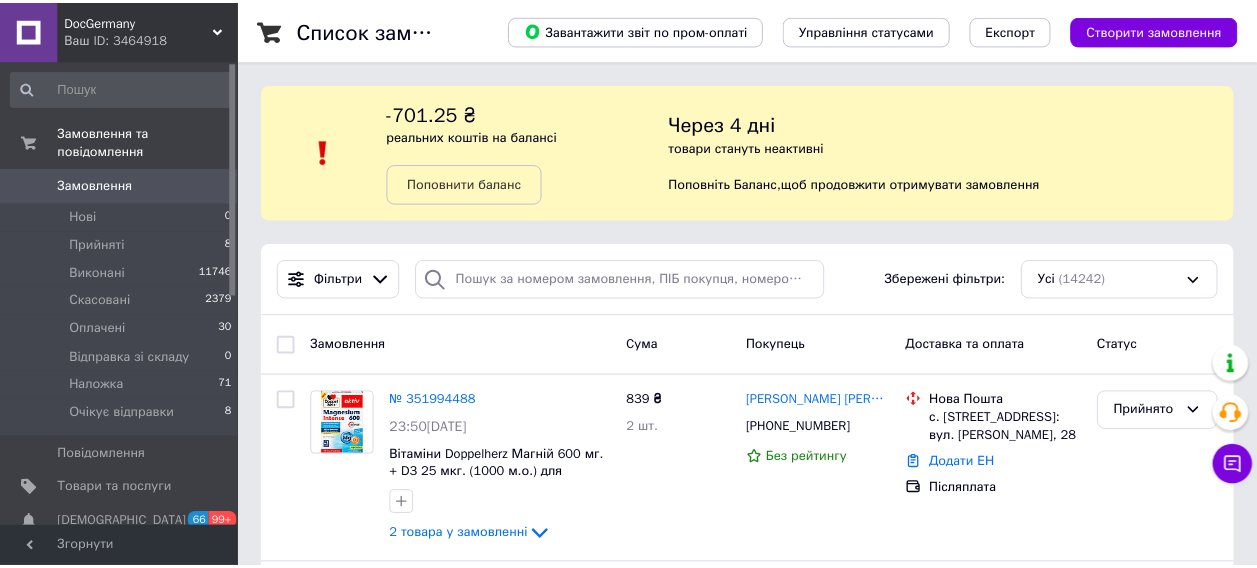 scroll, scrollTop: 0, scrollLeft: 0, axis: both 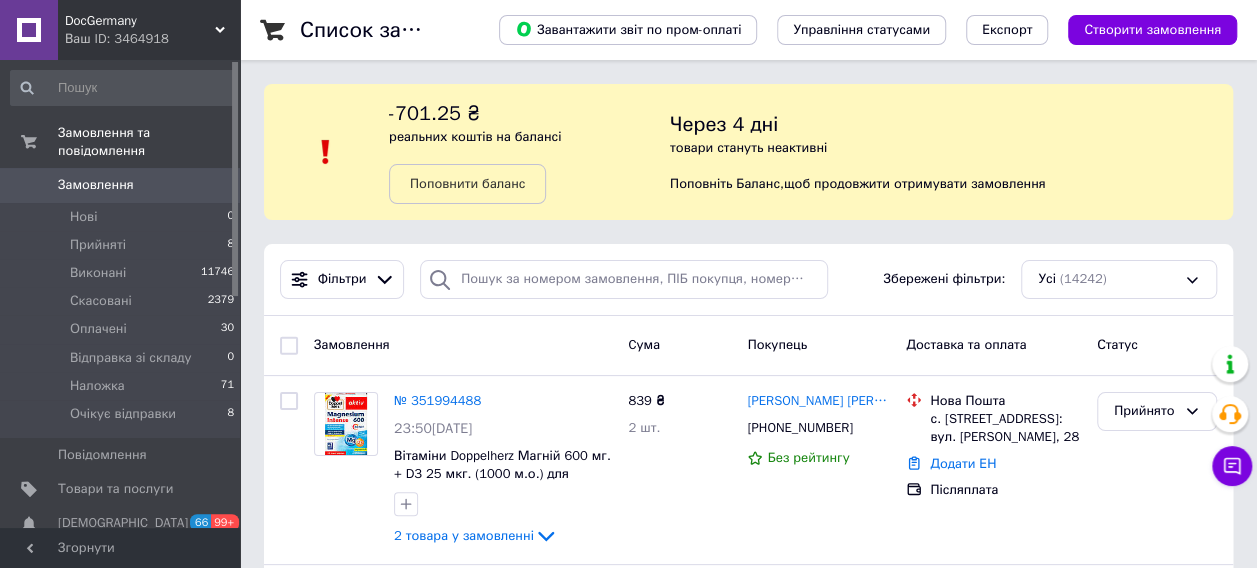 click on "Замовлення" at bounding box center (121, 185) 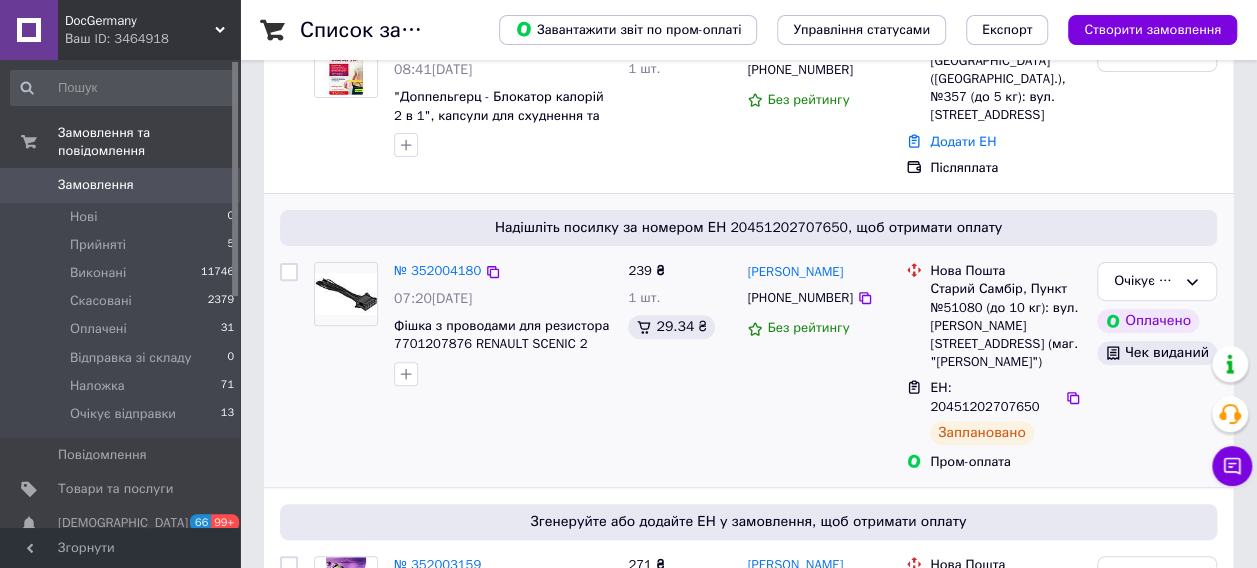 scroll, scrollTop: 200, scrollLeft: 0, axis: vertical 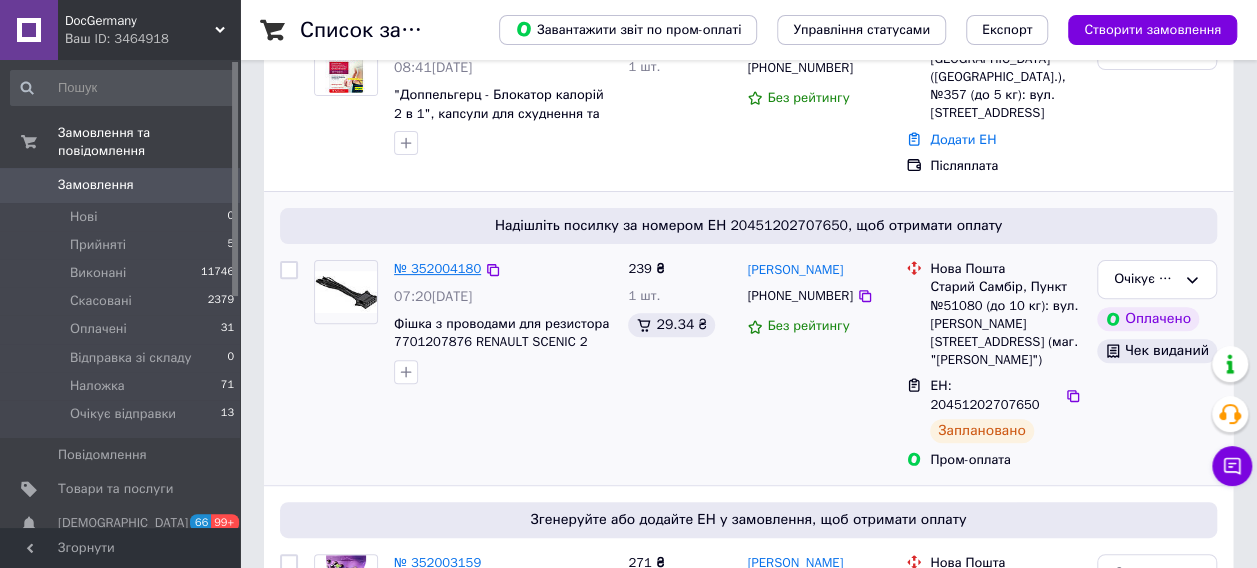 click on "№ 352004180" at bounding box center (437, 268) 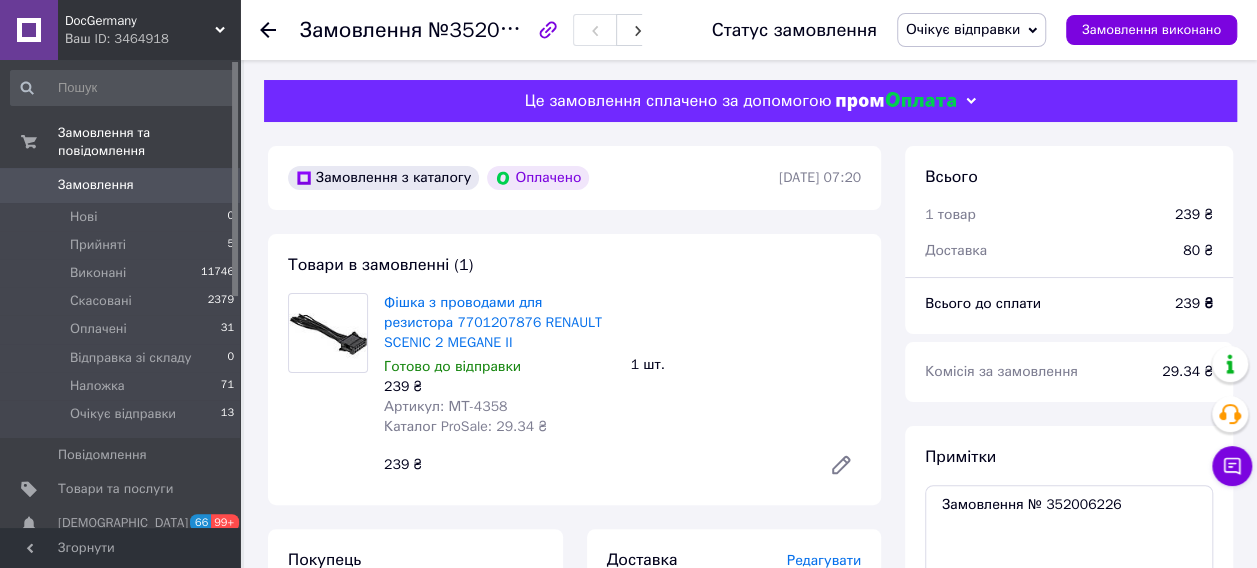 click on "Артикул: МТ-4358" at bounding box center [445, 406] 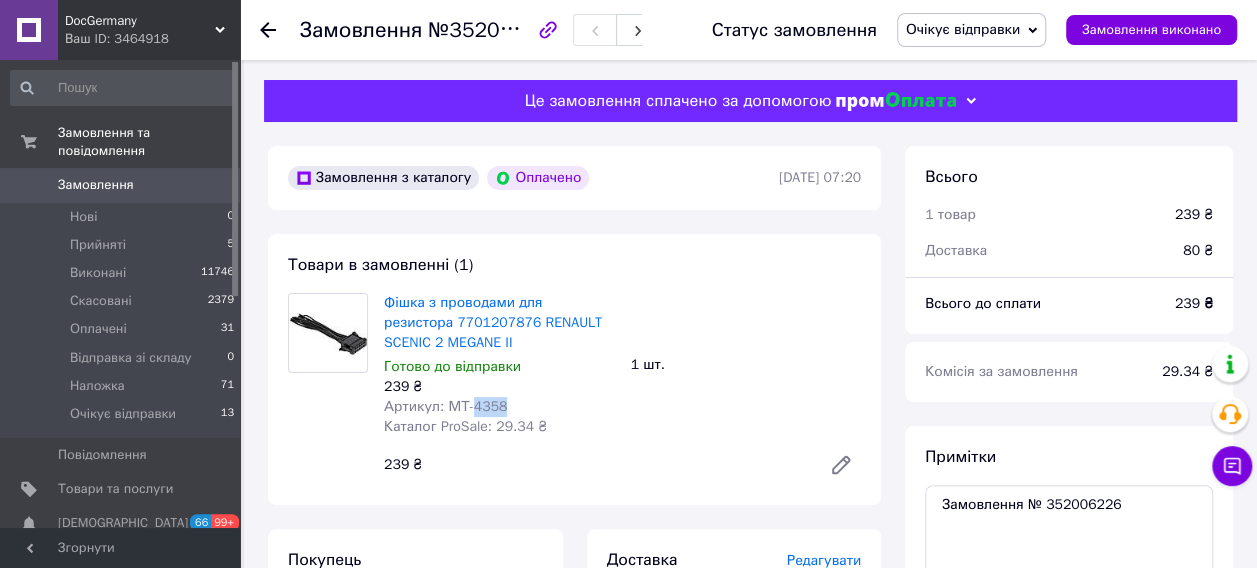 click on "Артикул: МТ-4358" at bounding box center (445, 406) 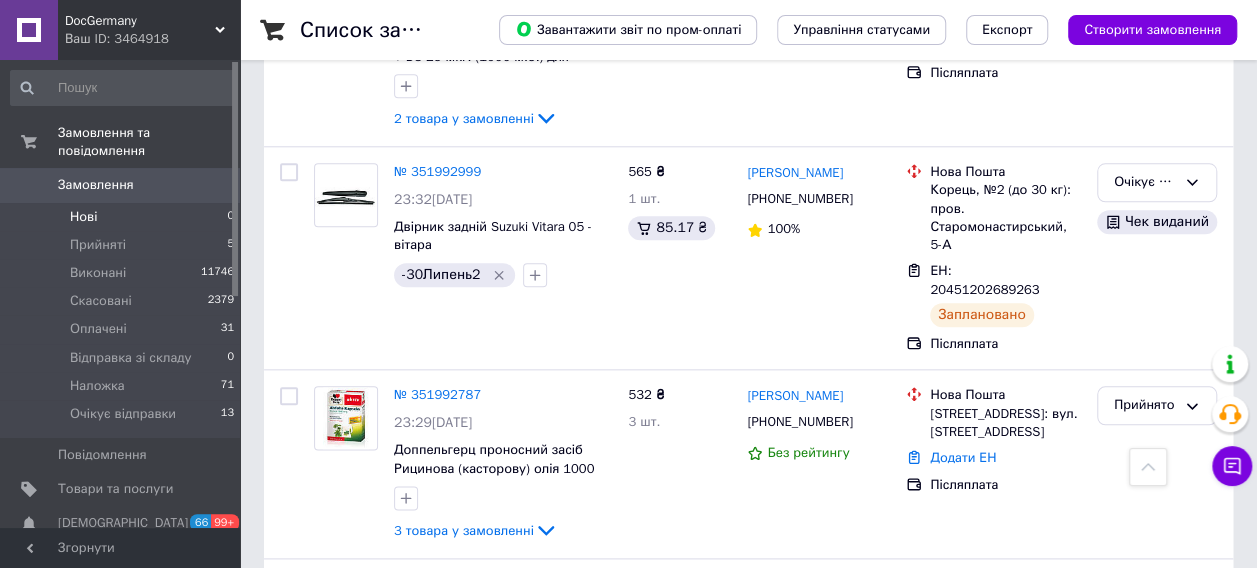 scroll, scrollTop: 1000, scrollLeft: 0, axis: vertical 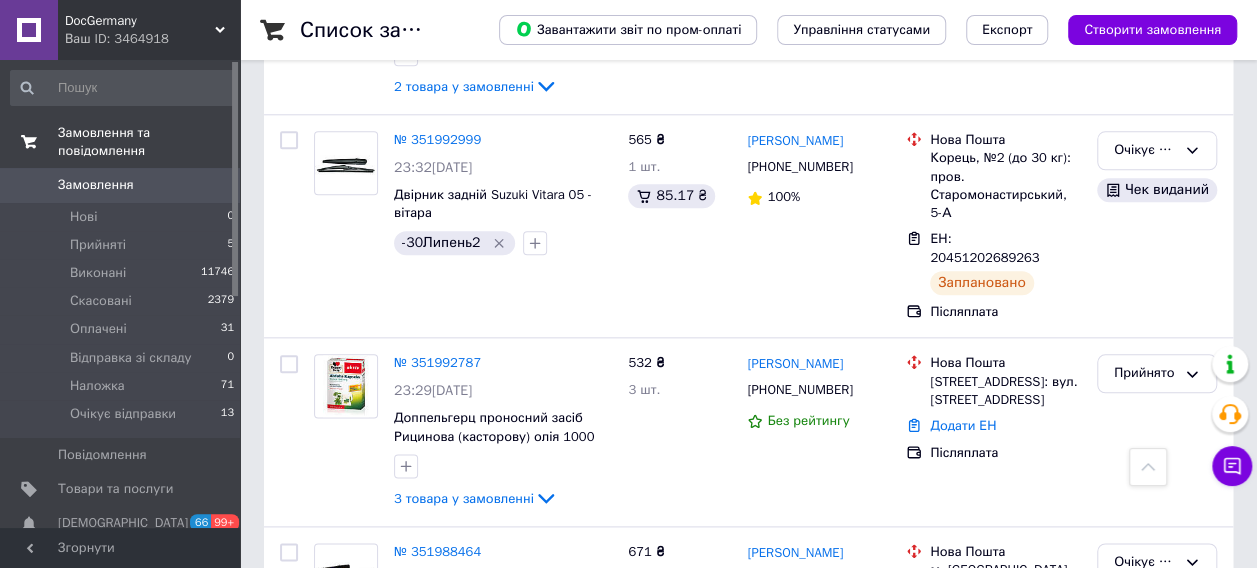 drag, startPoint x: 148, startPoint y: 156, endPoint x: 175, endPoint y: 135, distance: 34.20526 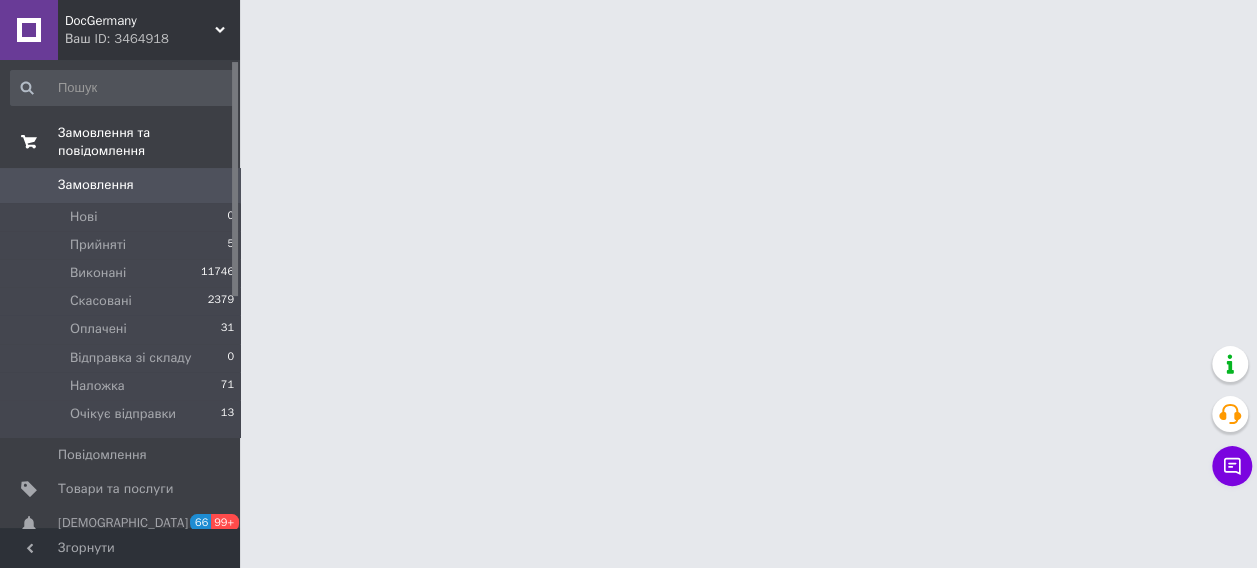 scroll, scrollTop: 0, scrollLeft: 0, axis: both 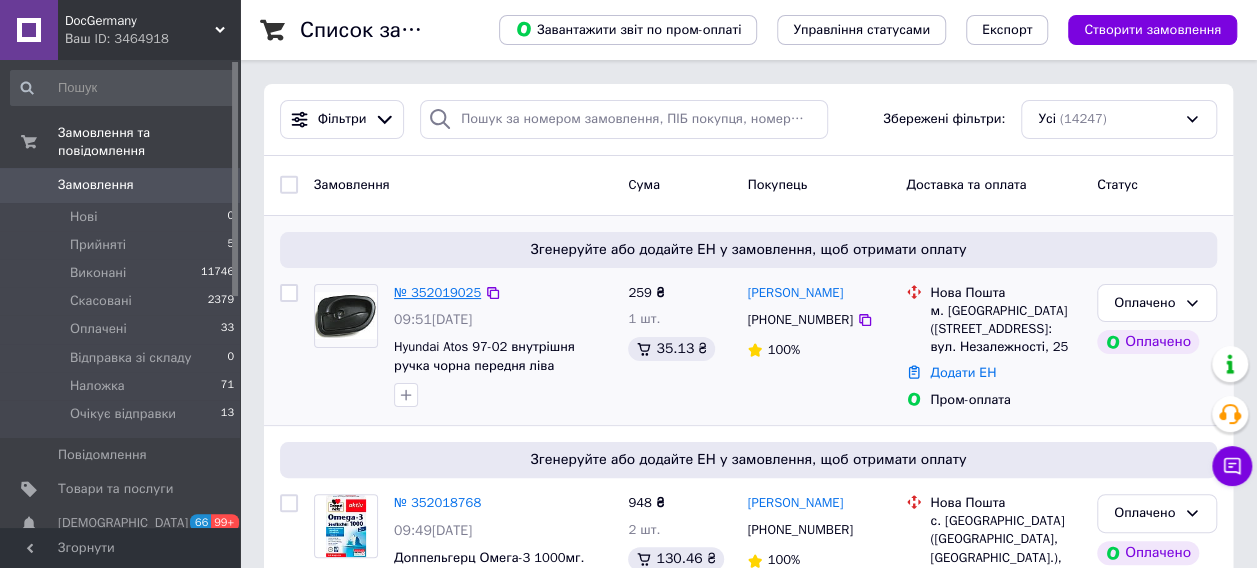 click on "№ 352019025" at bounding box center [437, 292] 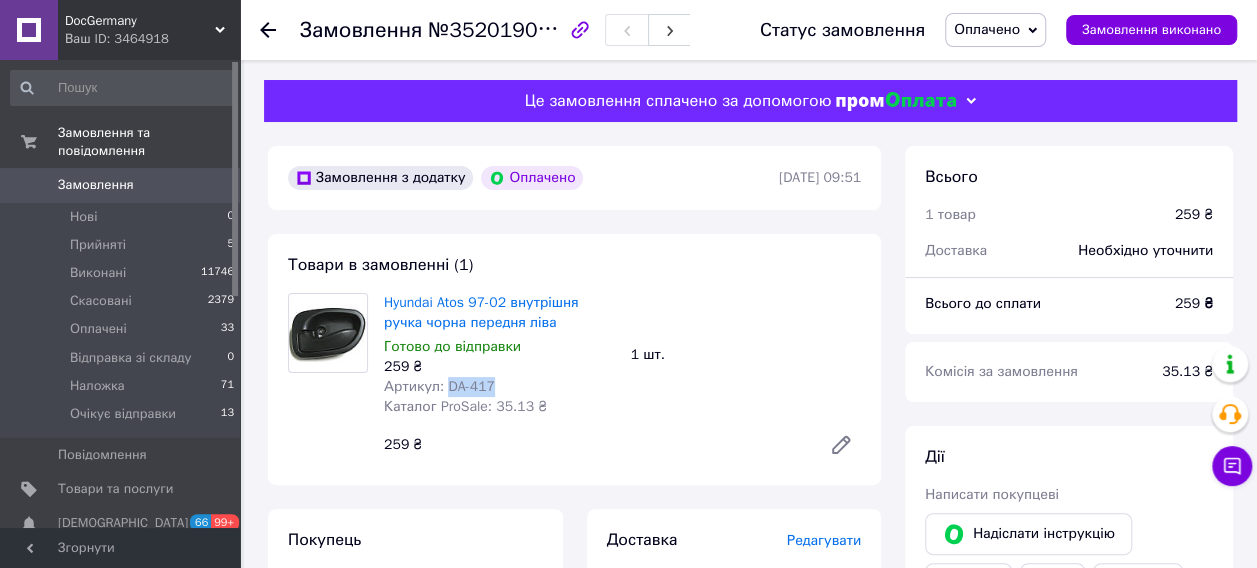 drag, startPoint x: 442, startPoint y: 391, endPoint x: 519, endPoint y: 394, distance: 77.05842 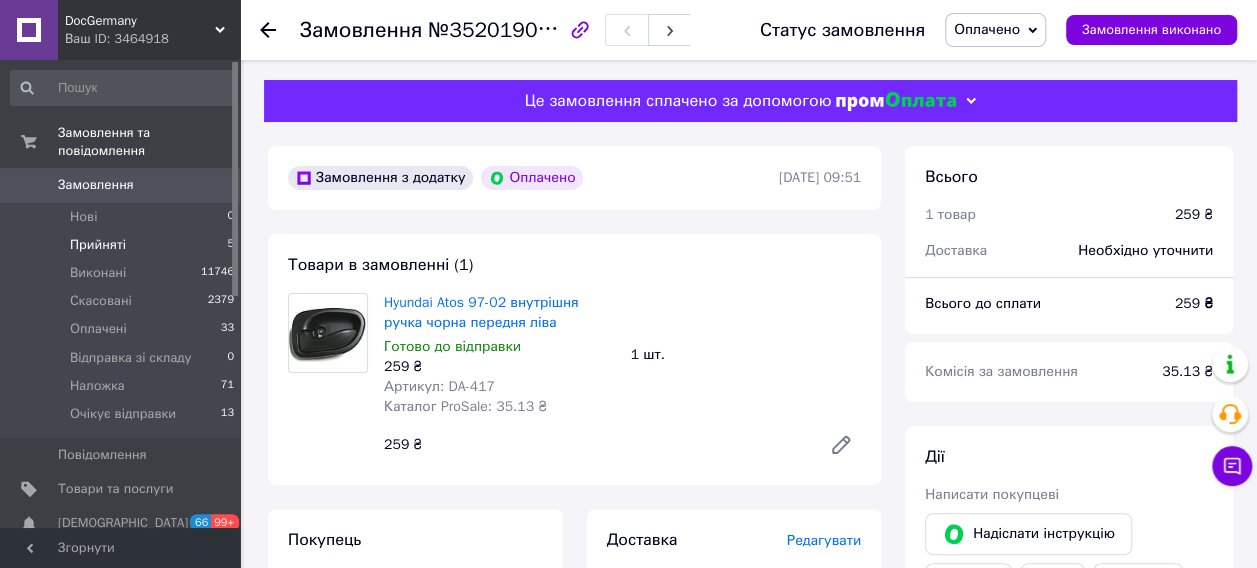 click on "Прийняті 5" at bounding box center (123, 245) 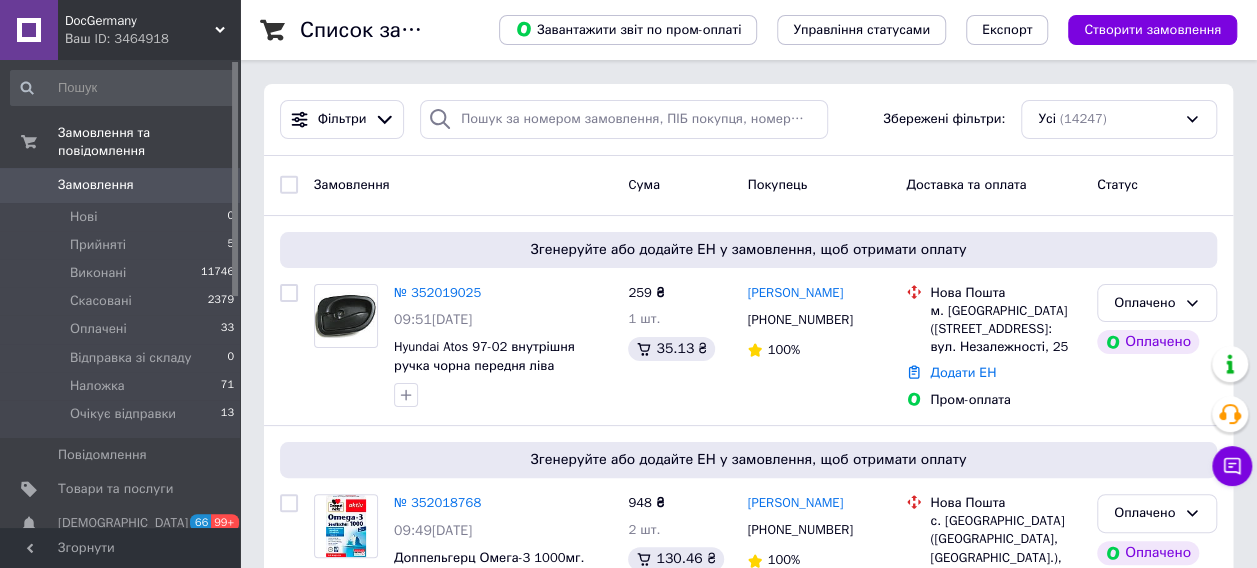 click on "Замовлення" at bounding box center (121, 185) 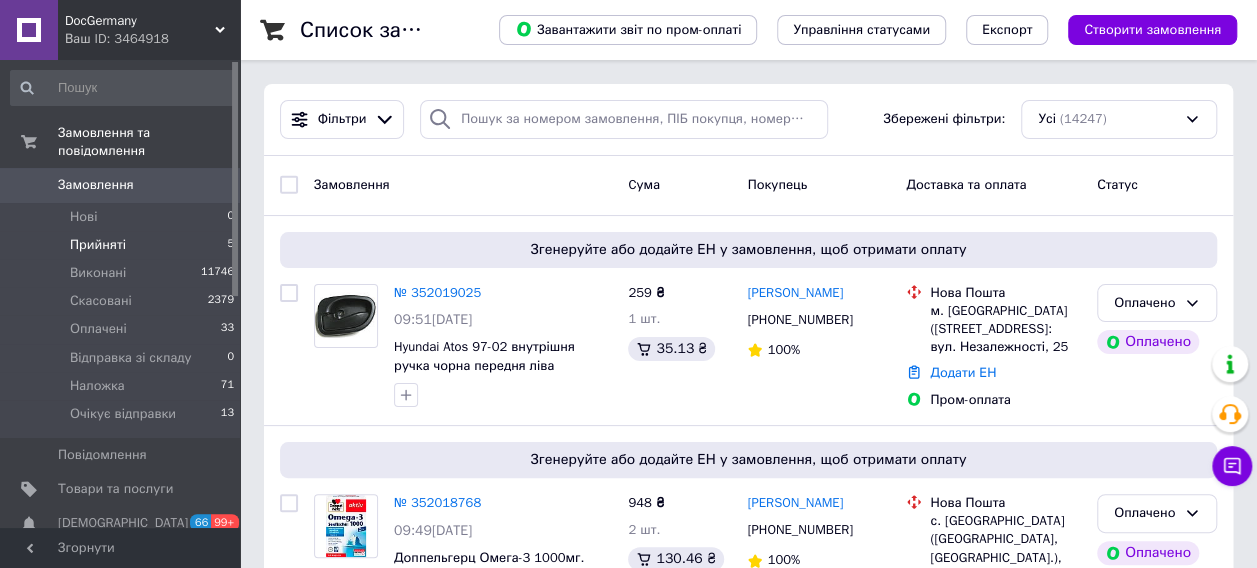 click on "Прийняті" at bounding box center [98, 245] 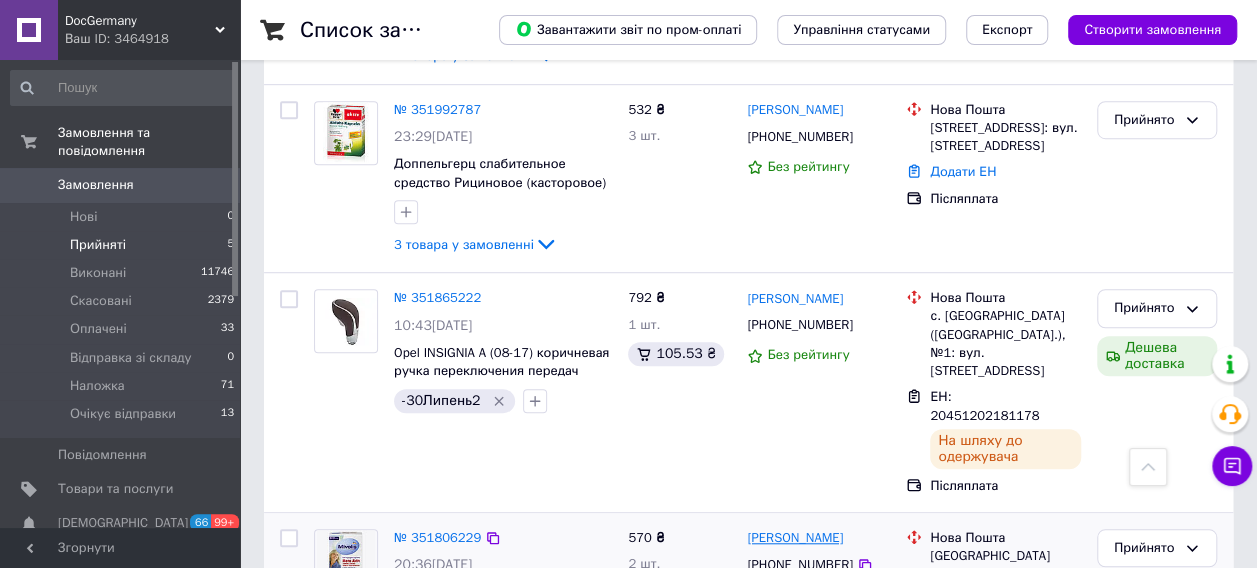 scroll, scrollTop: 536, scrollLeft: 0, axis: vertical 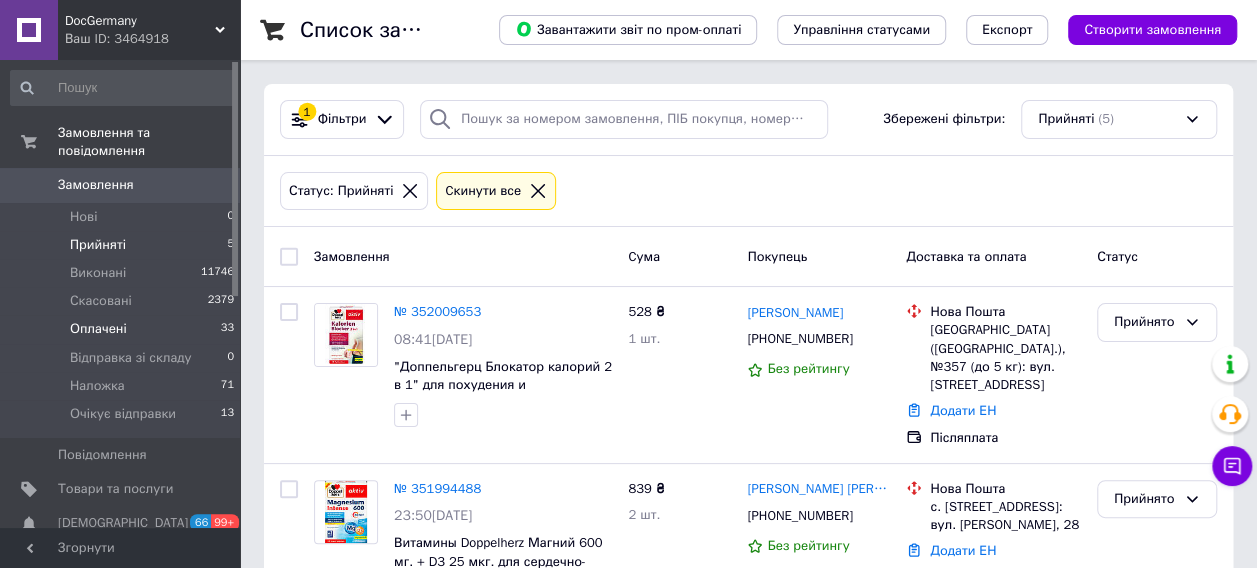 click on "Оплачені" at bounding box center [98, 329] 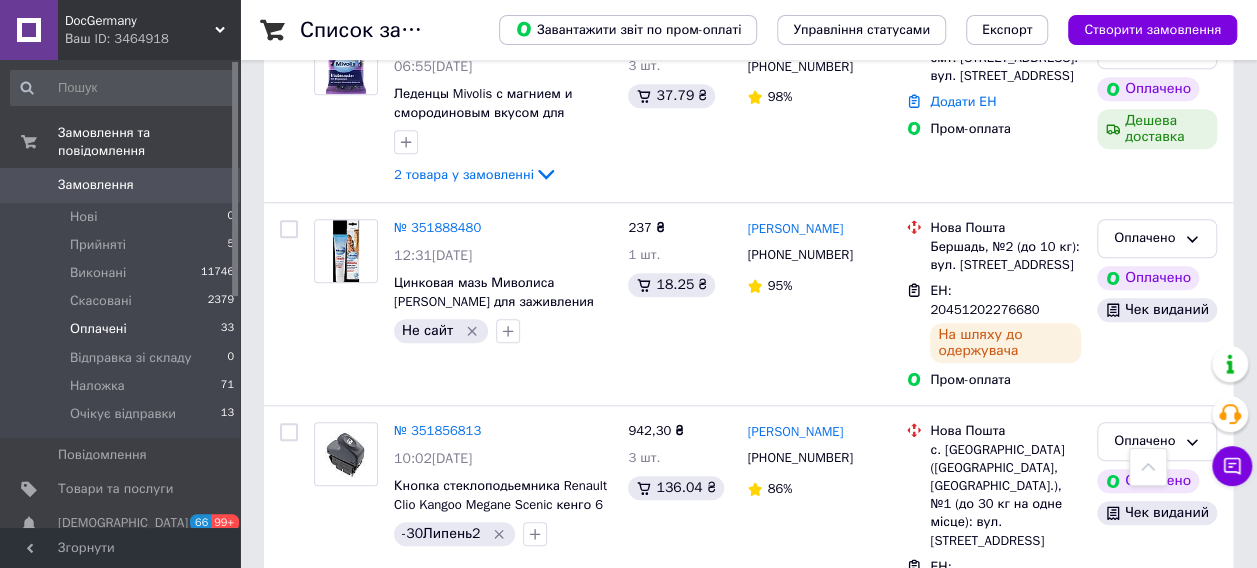 scroll, scrollTop: 600, scrollLeft: 0, axis: vertical 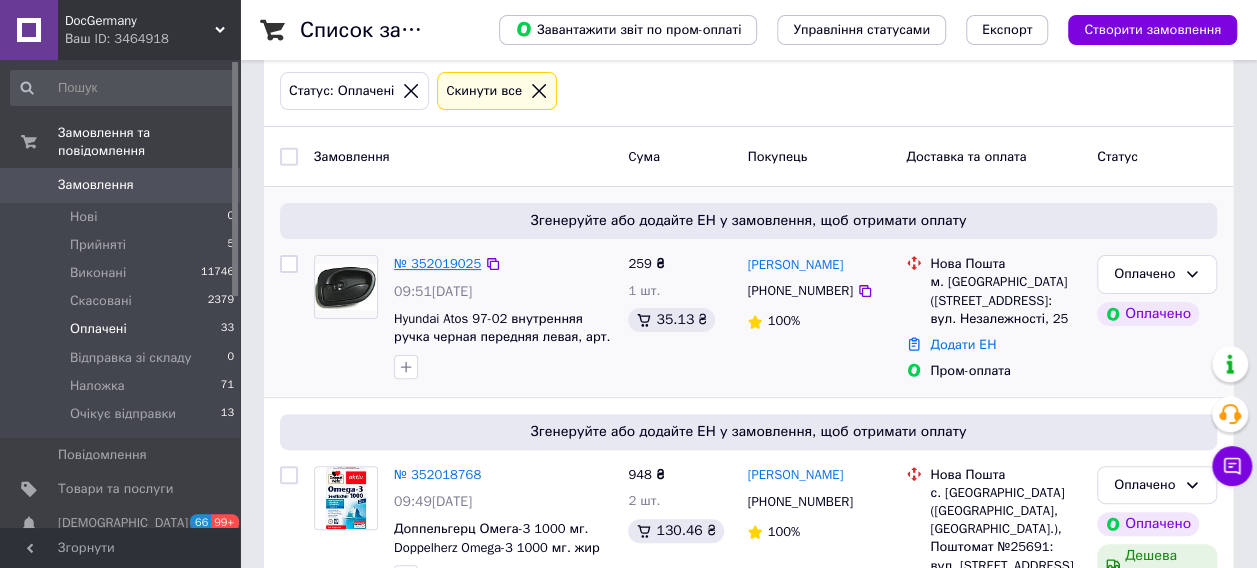 click on "№ 352019025" at bounding box center (437, 263) 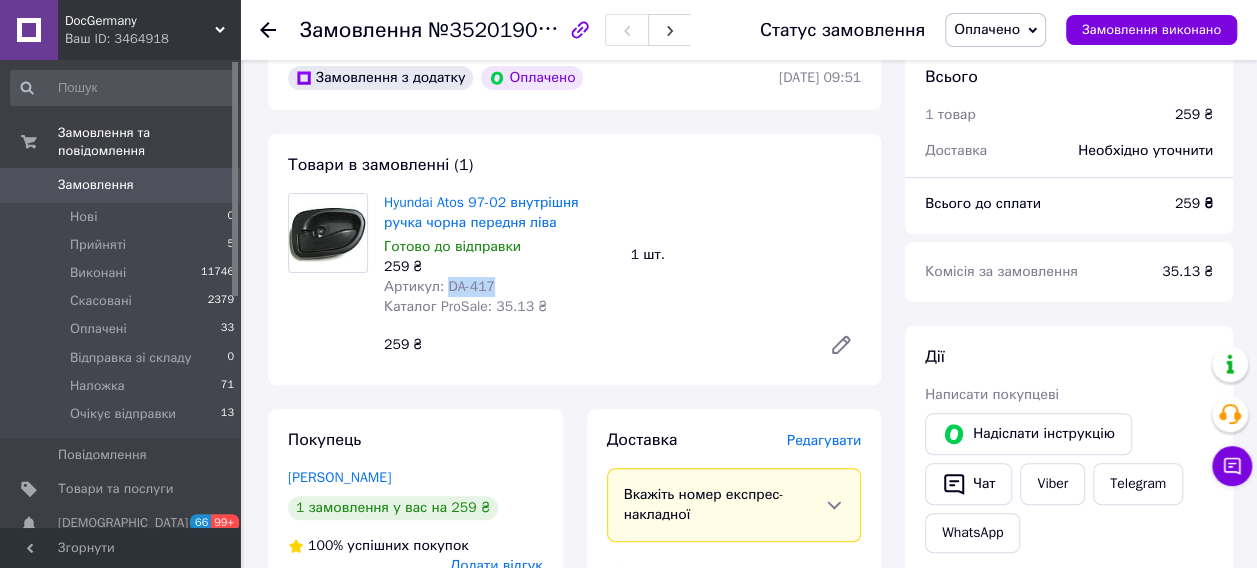 drag, startPoint x: 443, startPoint y: 286, endPoint x: 507, endPoint y: 291, distance: 64.195015 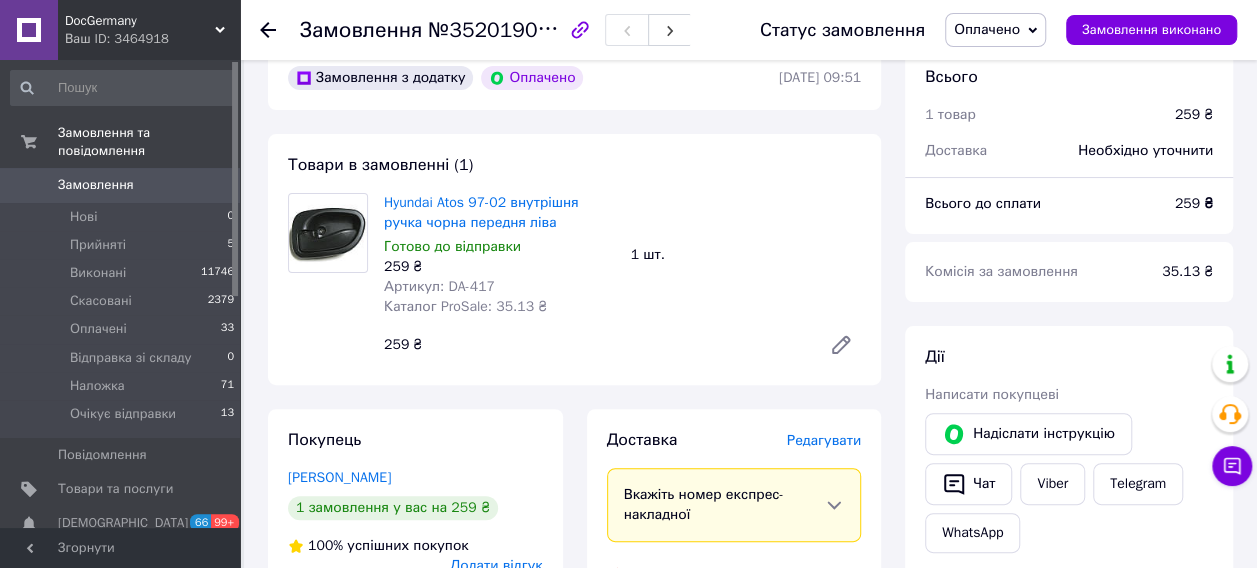 click on "259 ₴" at bounding box center (499, 267) 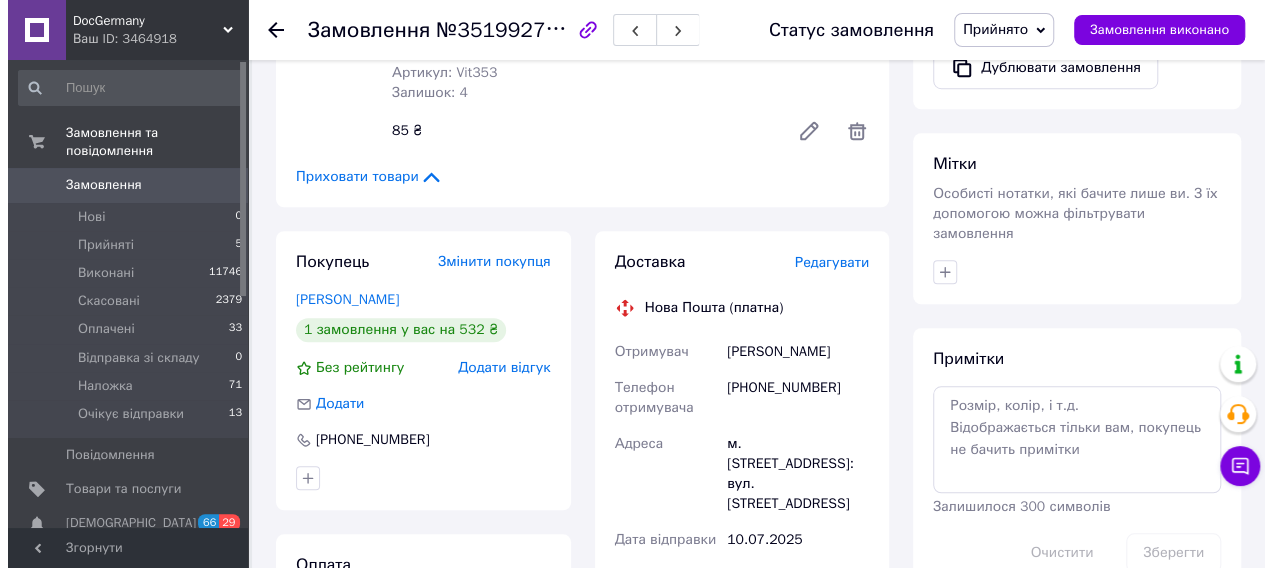 scroll, scrollTop: 800, scrollLeft: 0, axis: vertical 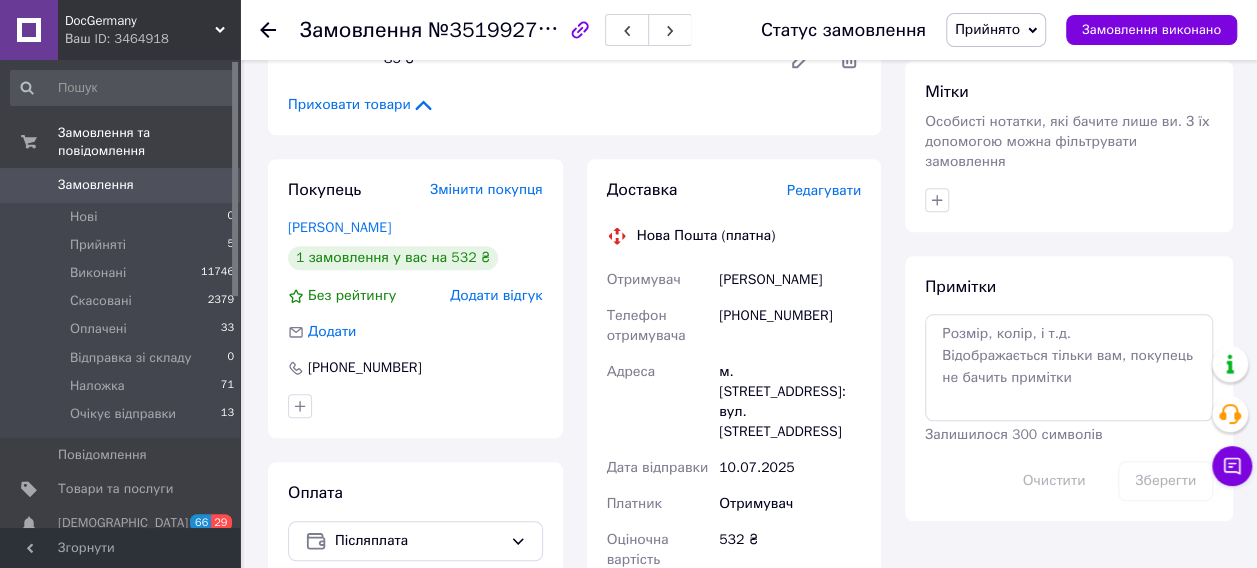 click on "Редагувати" at bounding box center (824, 190) 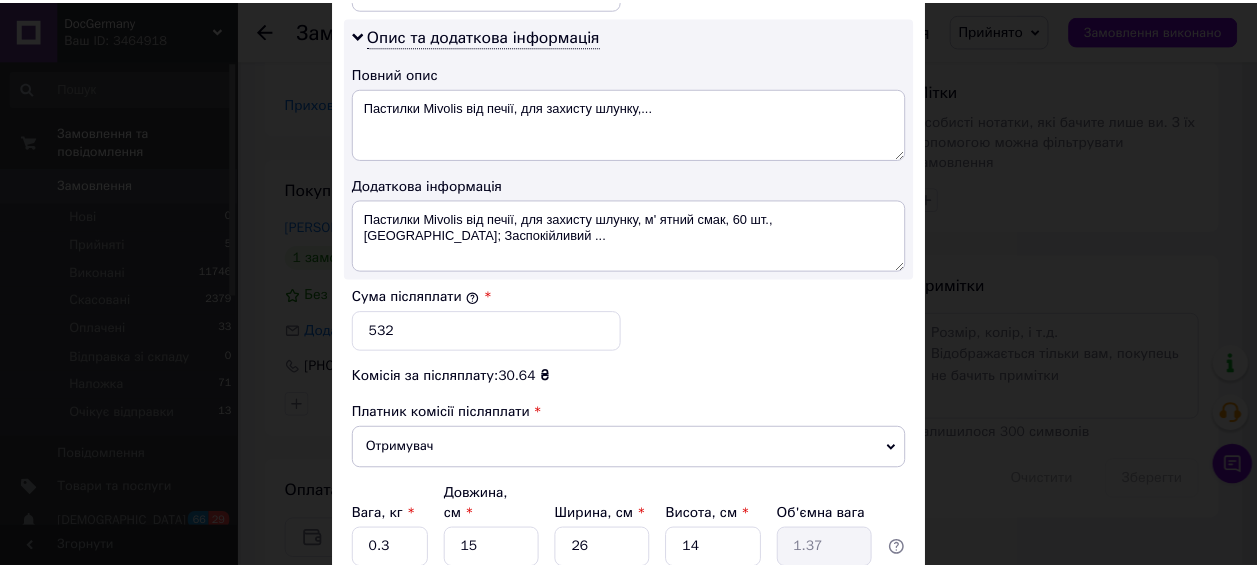 scroll, scrollTop: 1190, scrollLeft: 0, axis: vertical 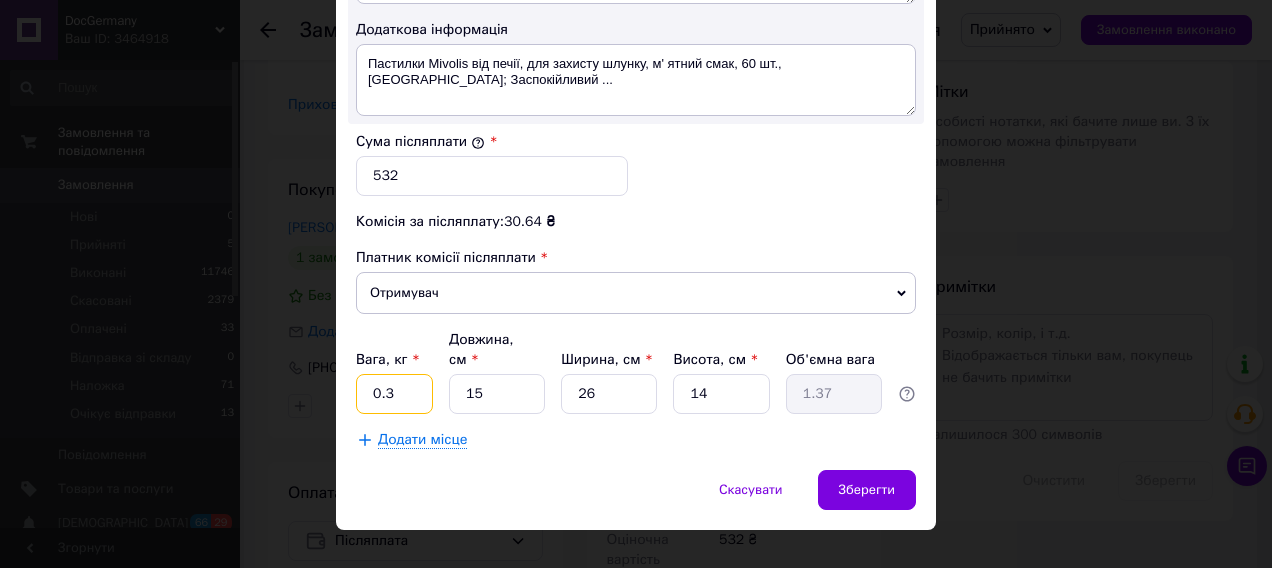 click on "0.3" at bounding box center (394, 394) 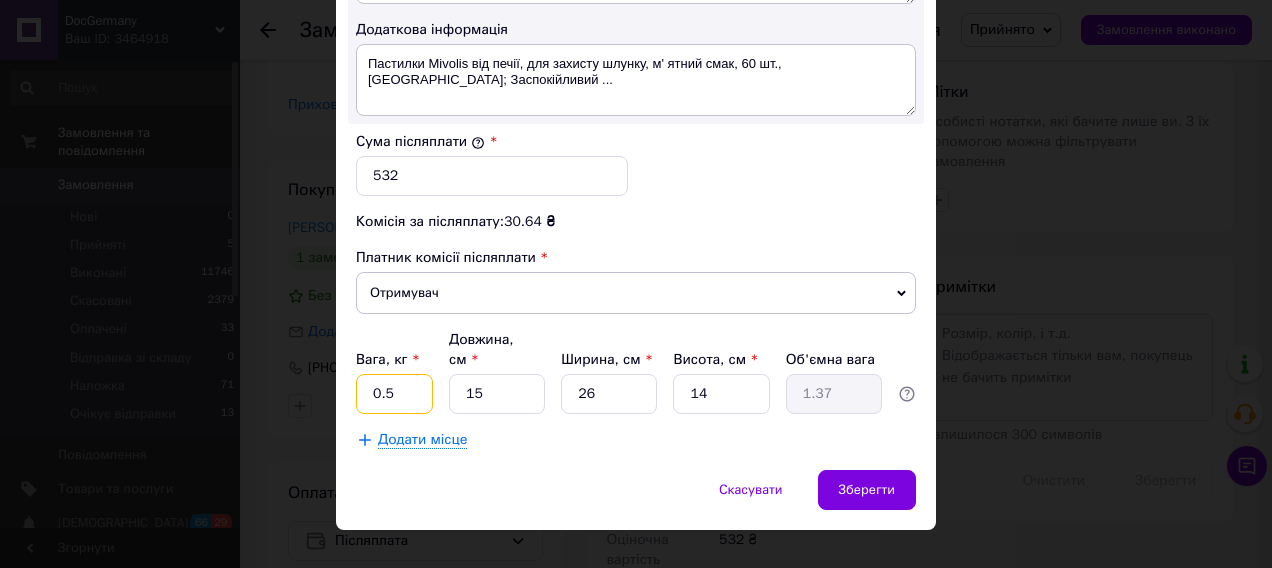 type on "0.5" 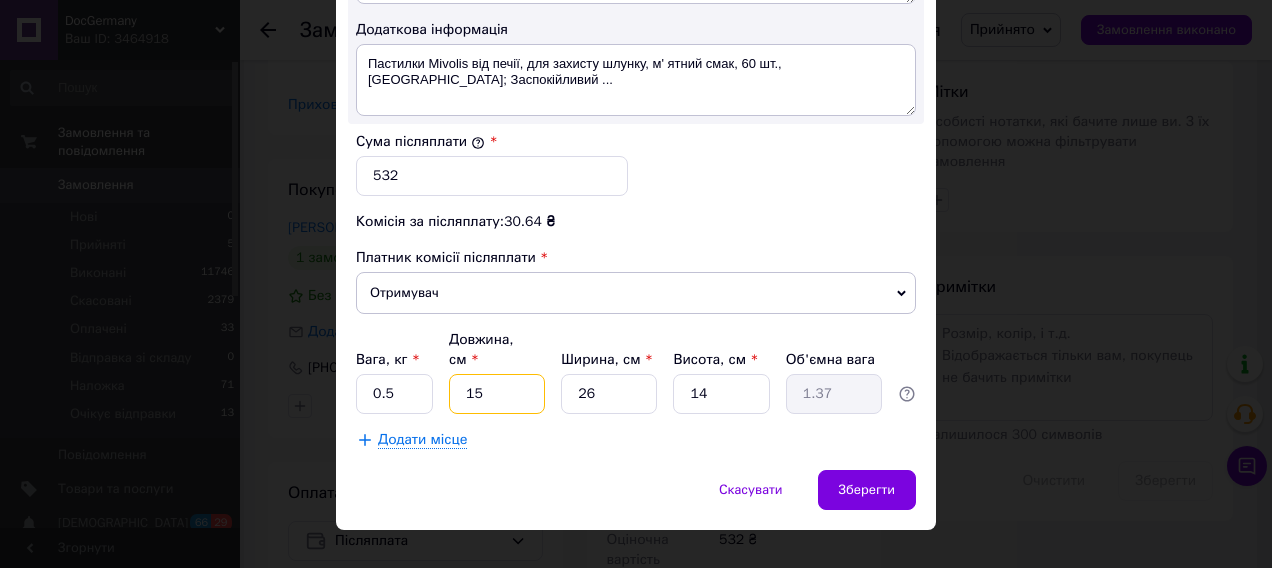 type on "2" 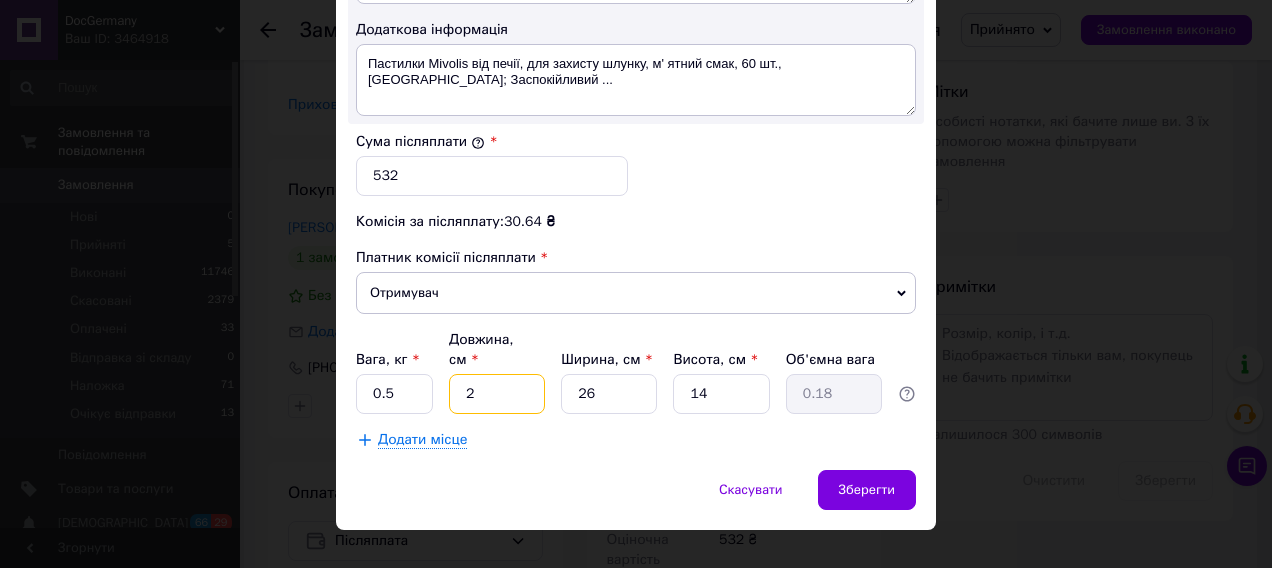 type on "20" 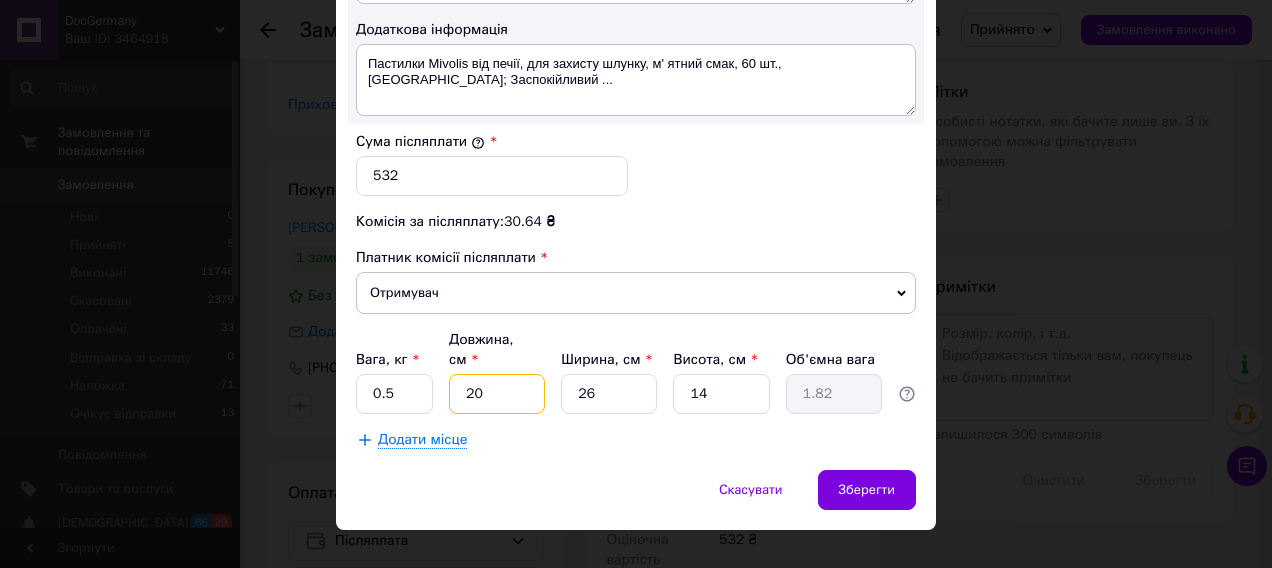 type on "20" 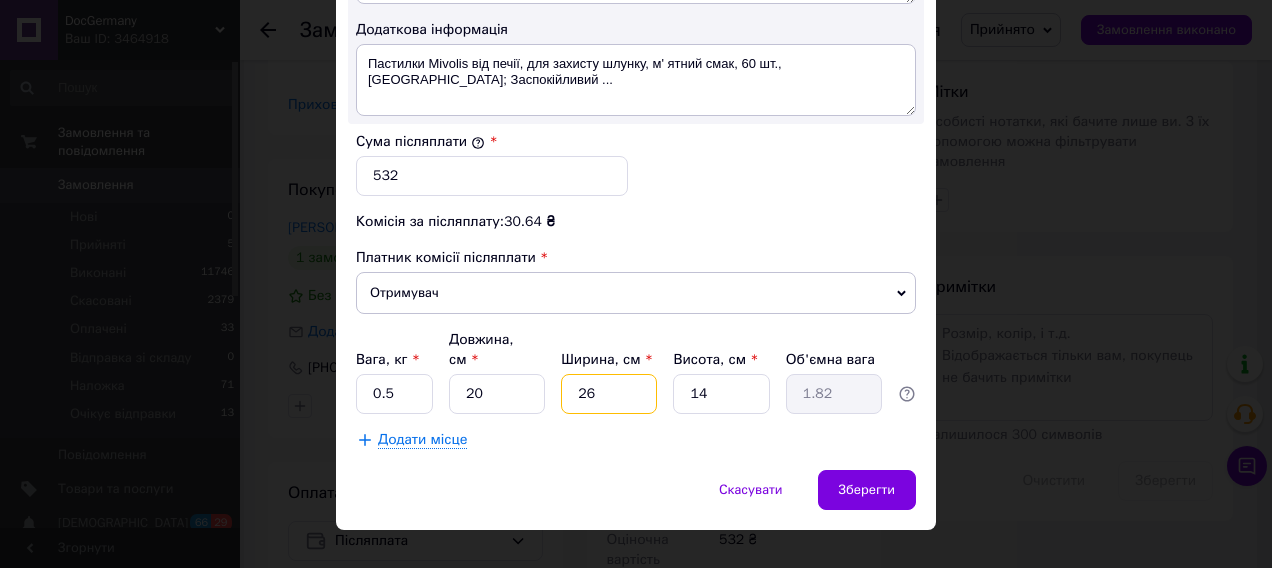 type on "1" 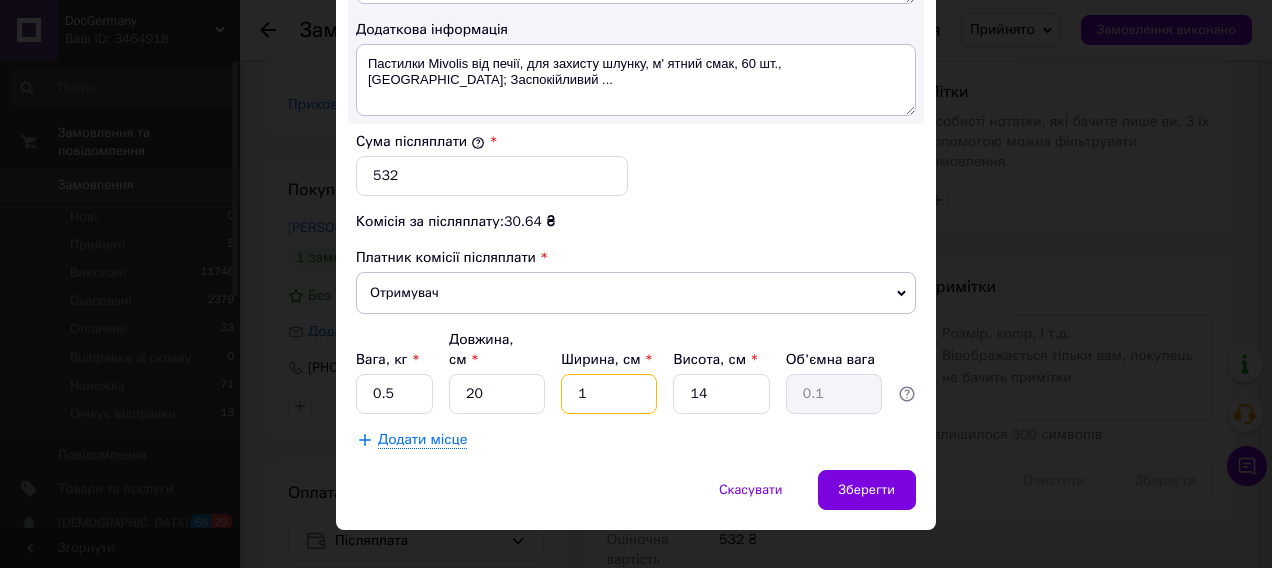 type on "10" 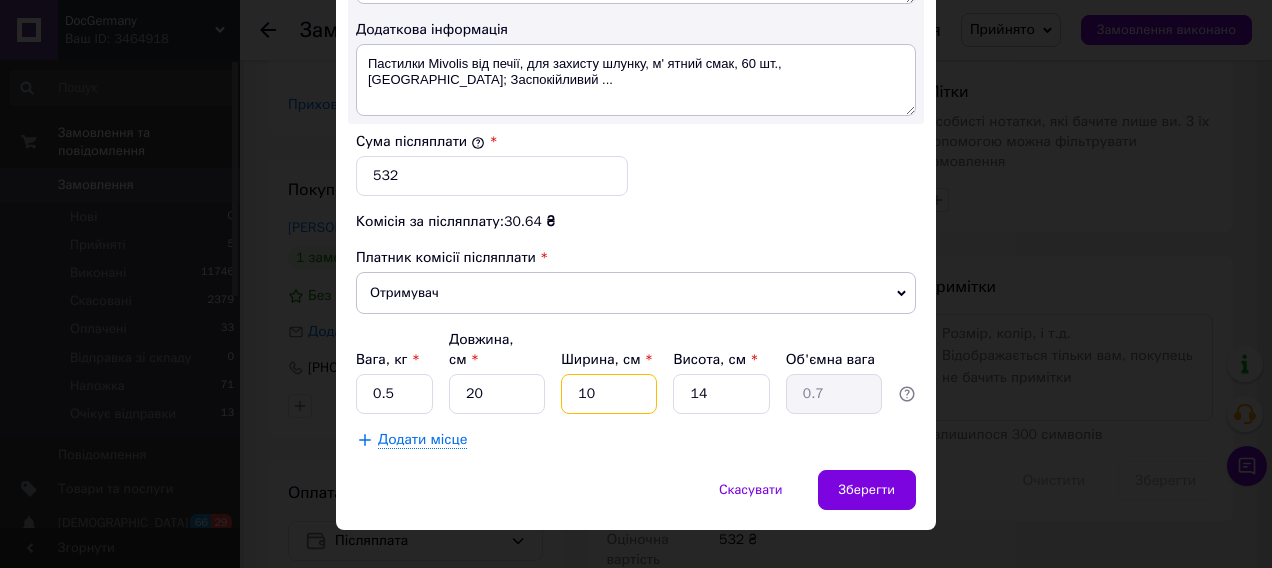 type on "10" 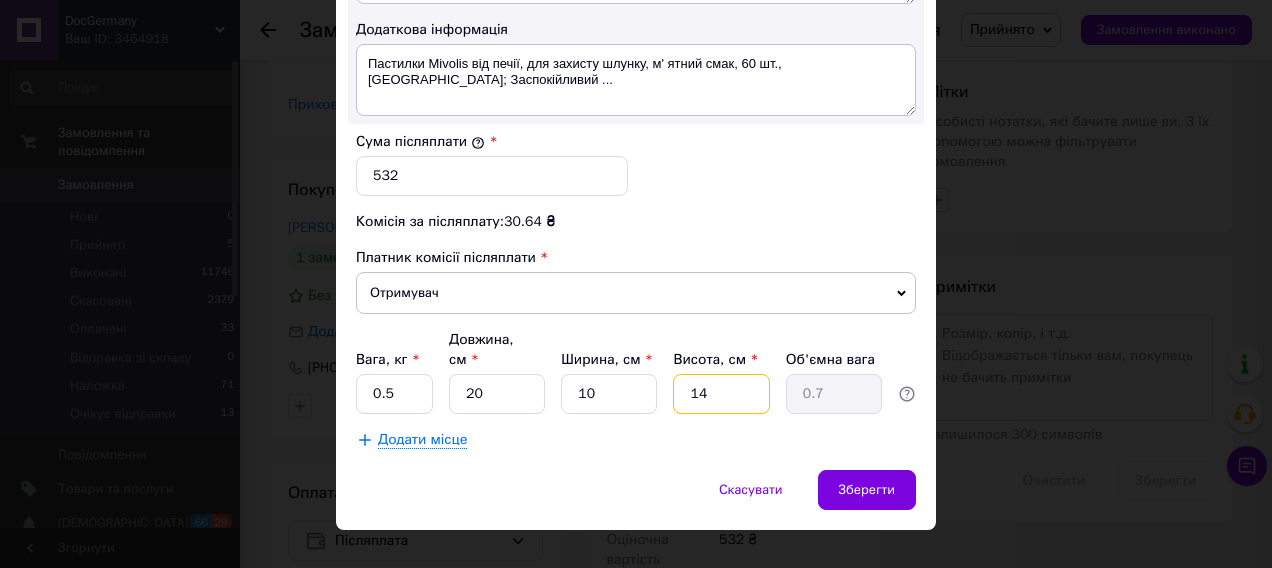 type on "1" 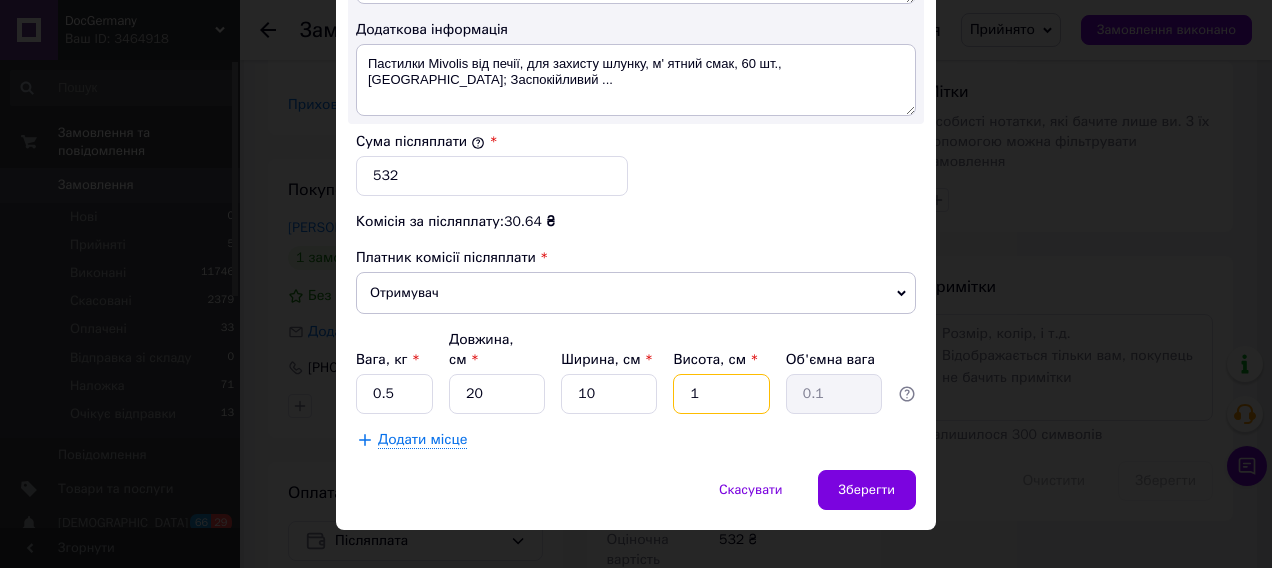 type on "10" 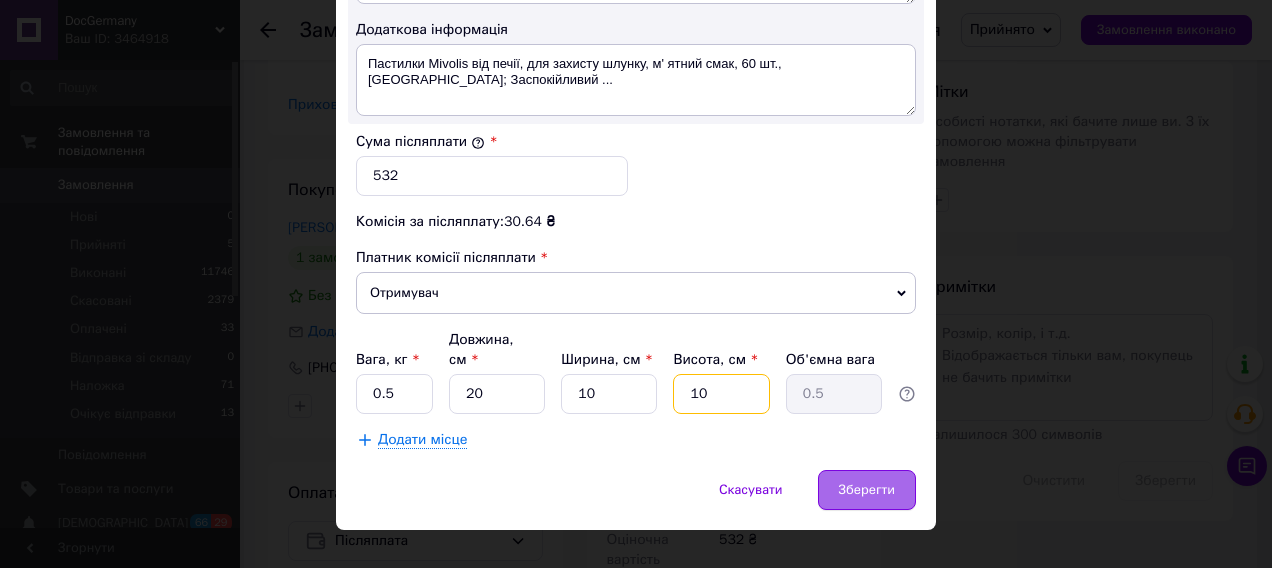 type on "10" 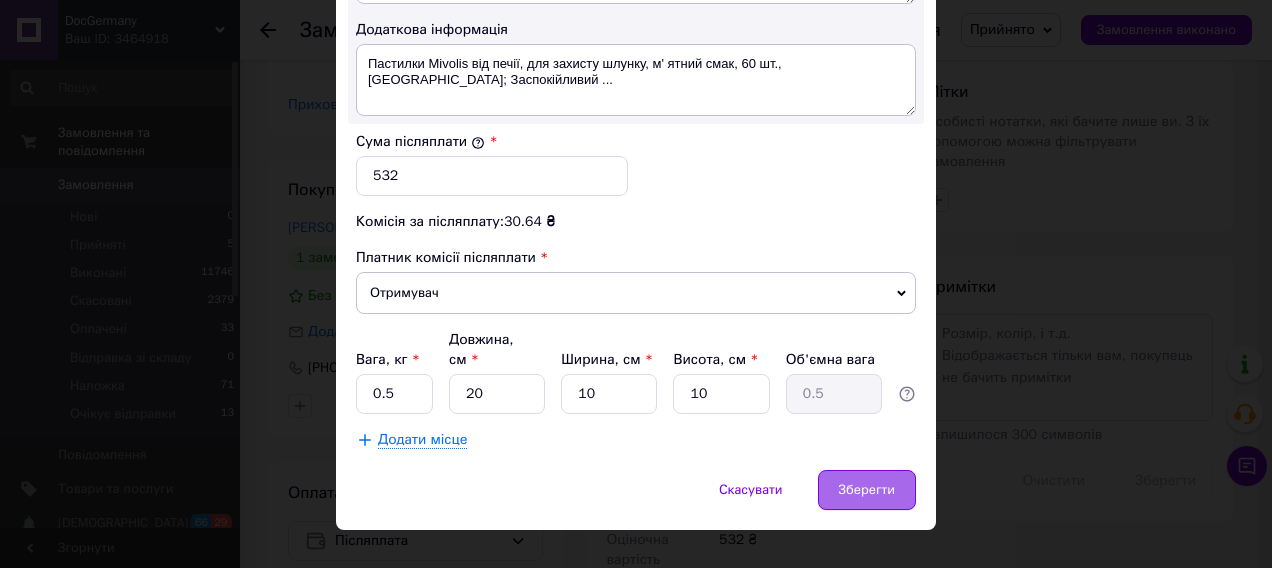 click on "Зберегти" at bounding box center [867, 490] 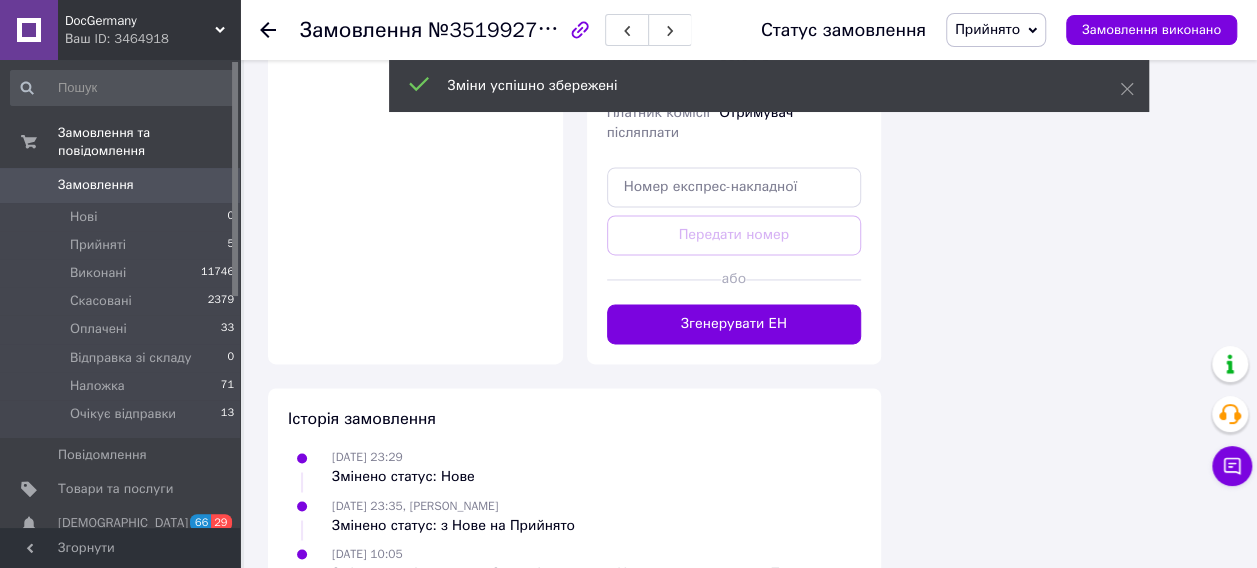 scroll, scrollTop: 1400, scrollLeft: 0, axis: vertical 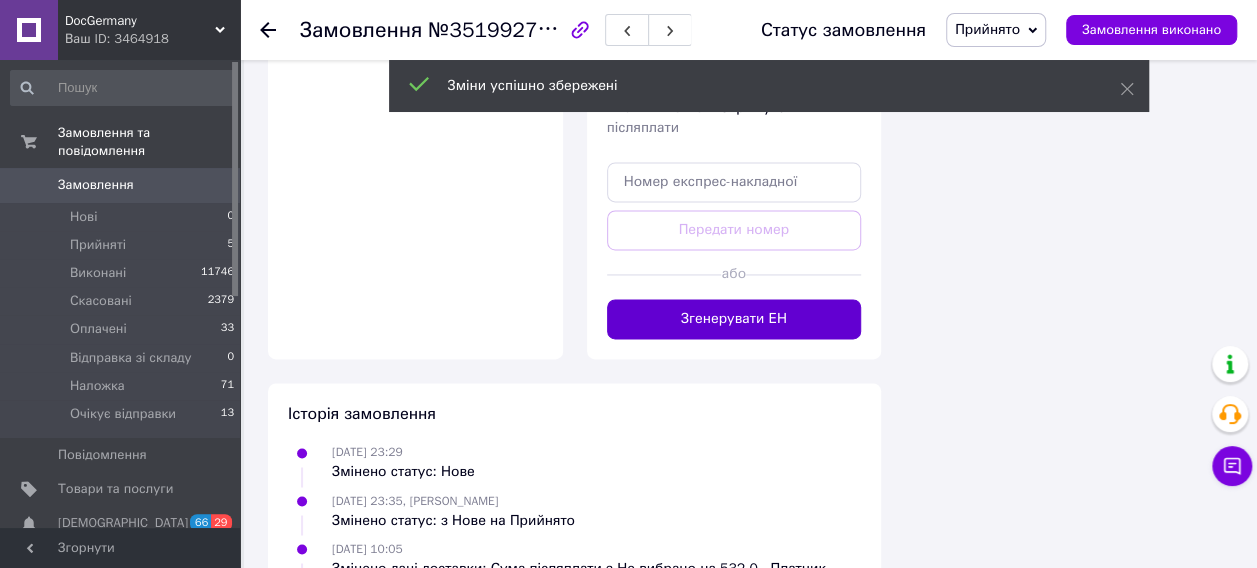 click on "Згенерувати ЕН" at bounding box center (734, 319) 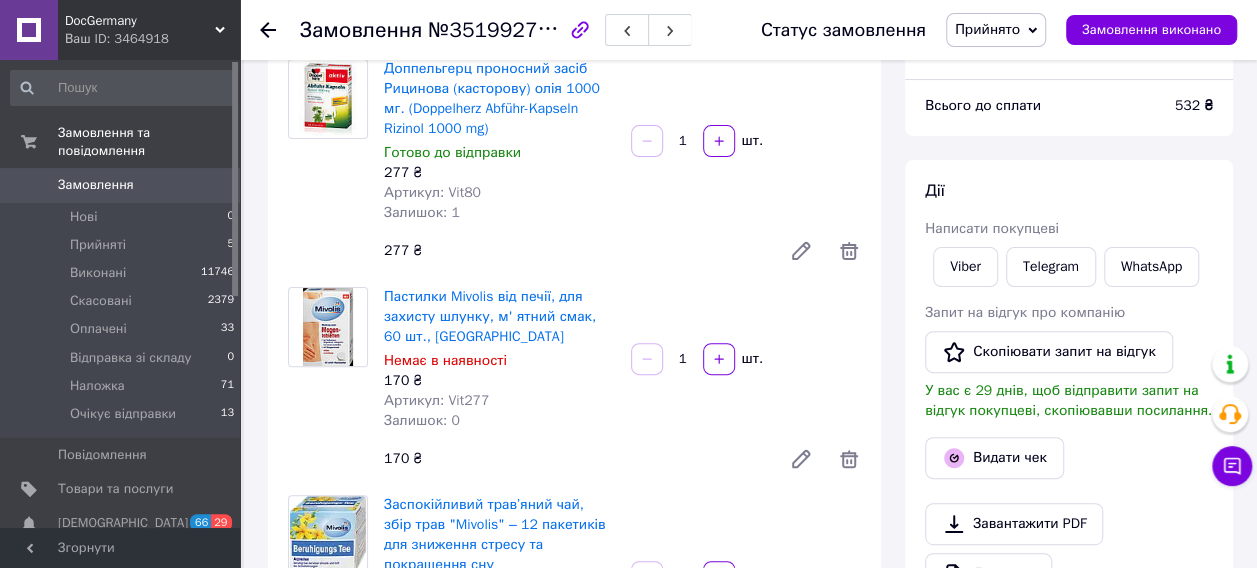 scroll, scrollTop: 100, scrollLeft: 0, axis: vertical 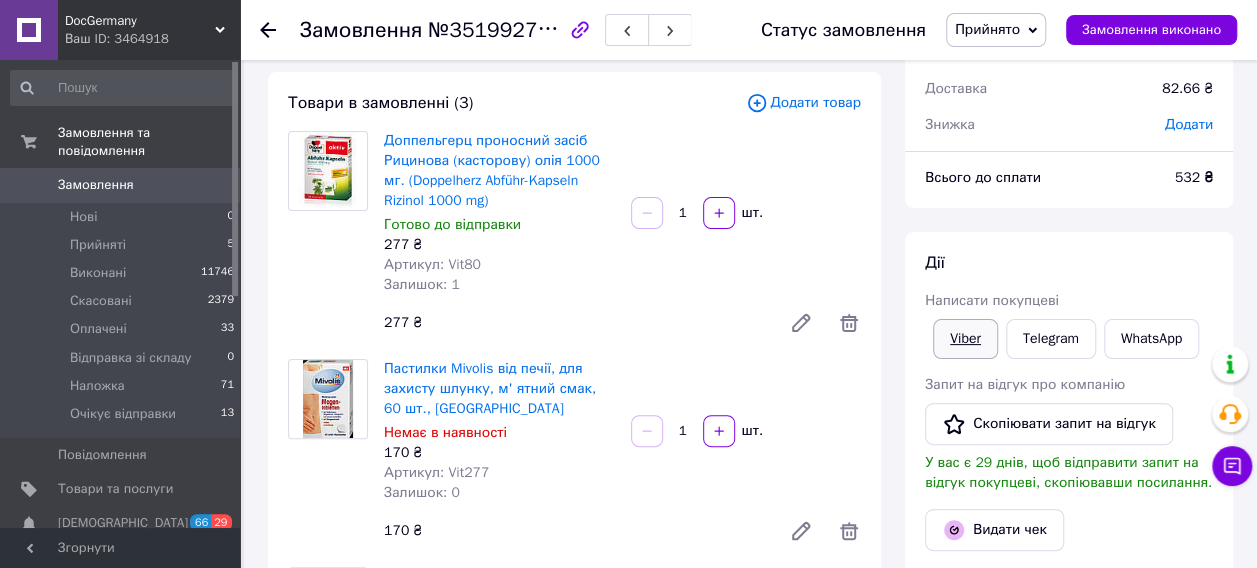 click on "Viber" at bounding box center (965, 339) 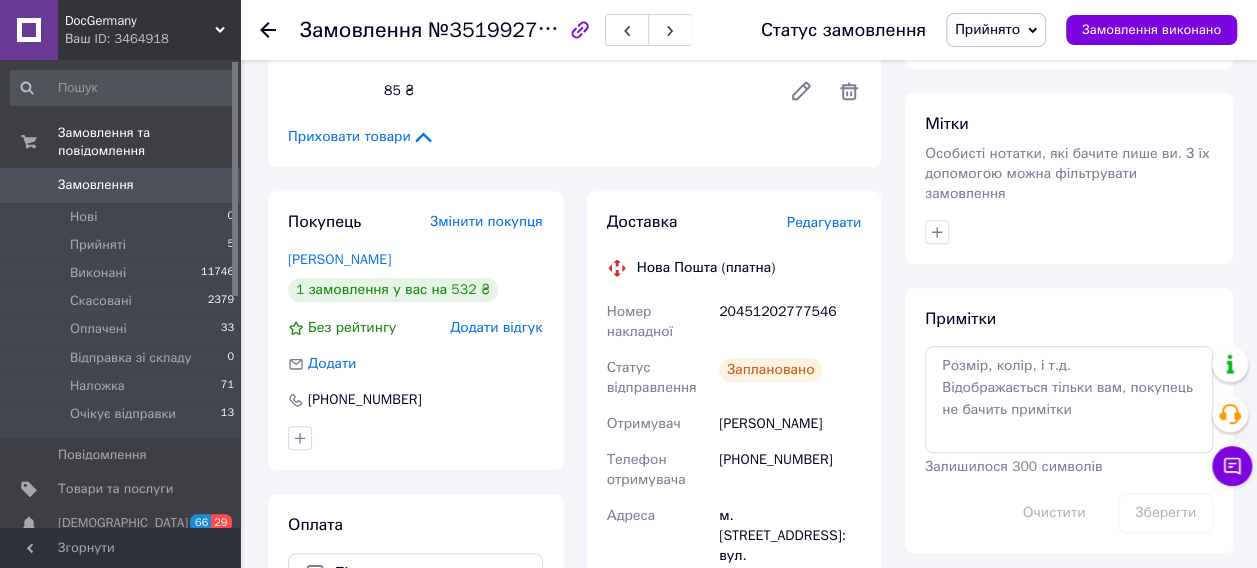 scroll, scrollTop: 800, scrollLeft: 0, axis: vertical 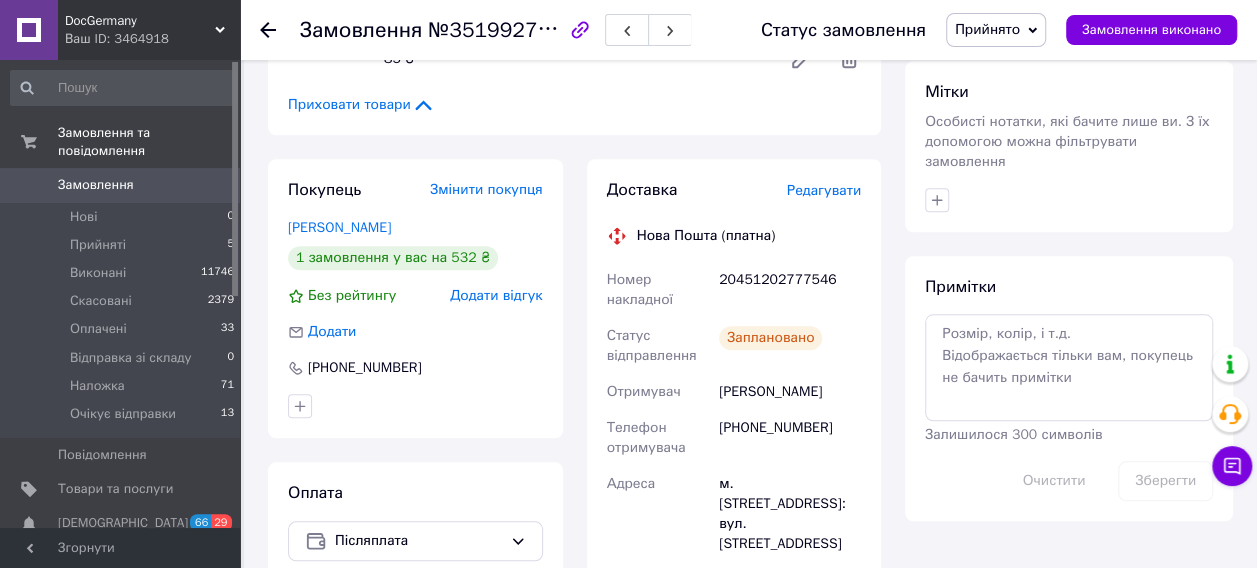 click on "20451202777546" at bounding box center [790, 290] 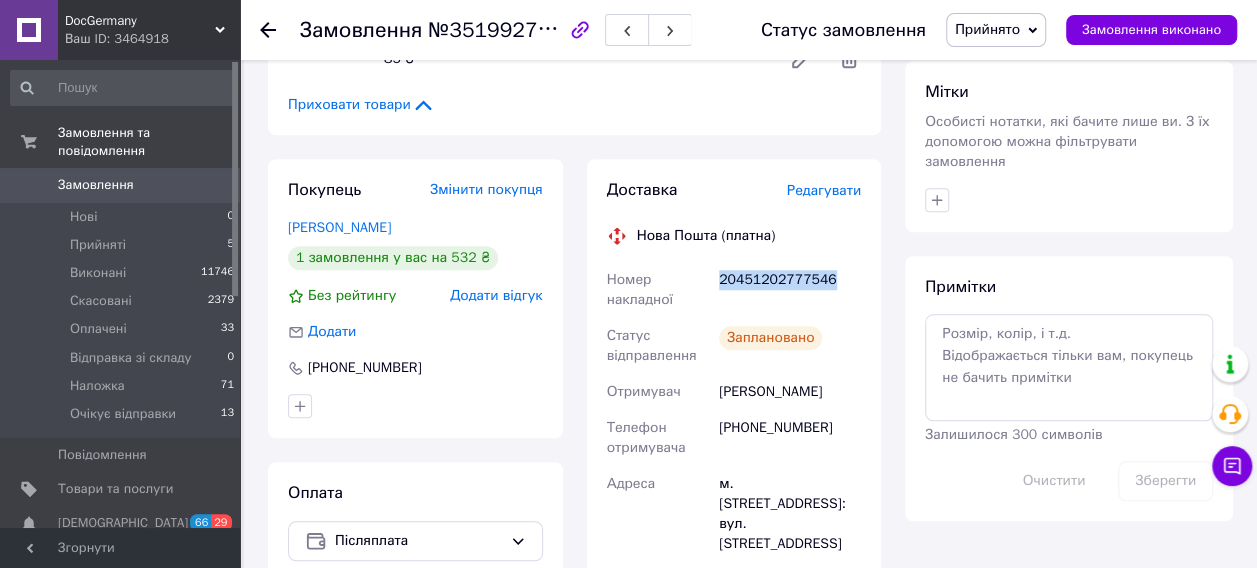 click on "20451202777546" at bounding box center [790, 290] 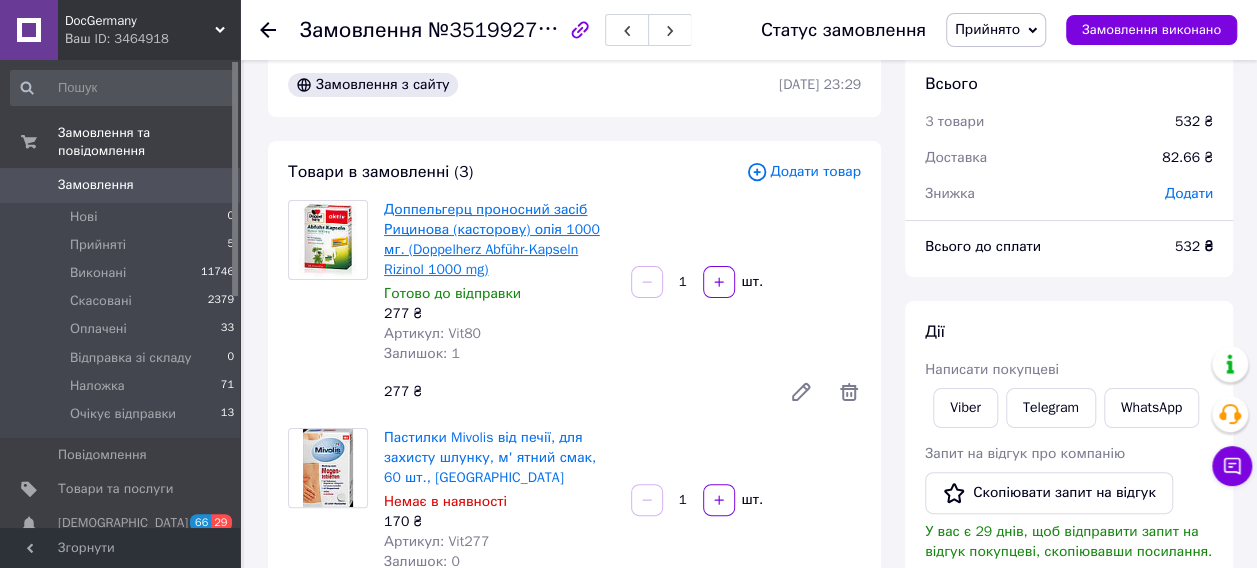 scroll, scrollTop: 0, scrollLeft: 0, axis: both 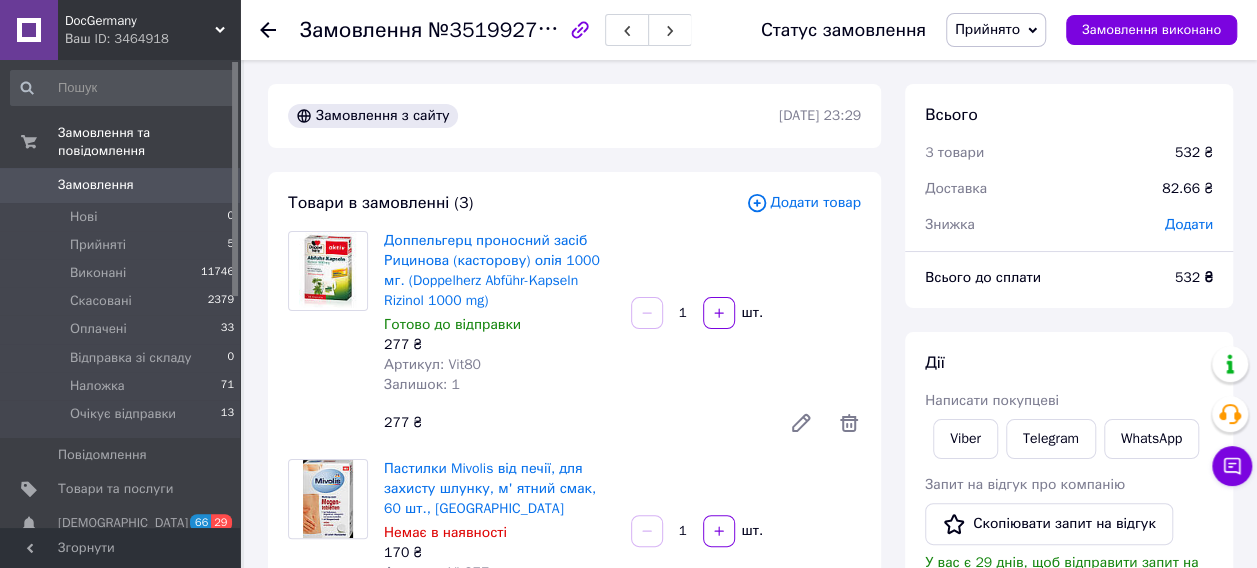 click on "Артикул: Vit80" at bounding box center (432, 364) 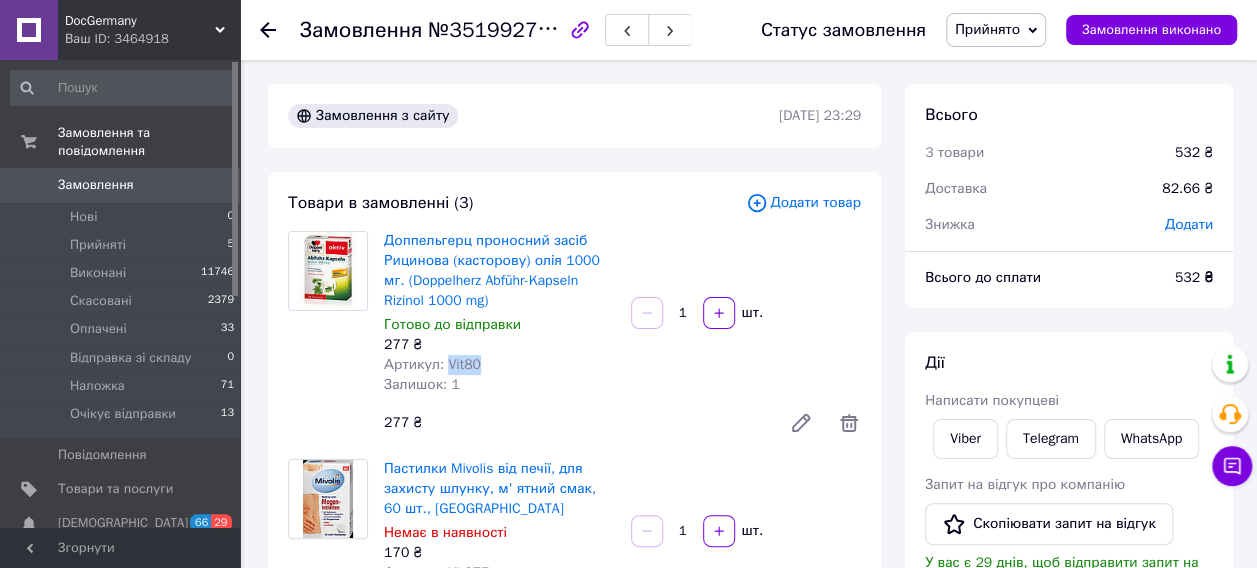 click on "Артикул: Vit80" at bounding box center [432, 364] 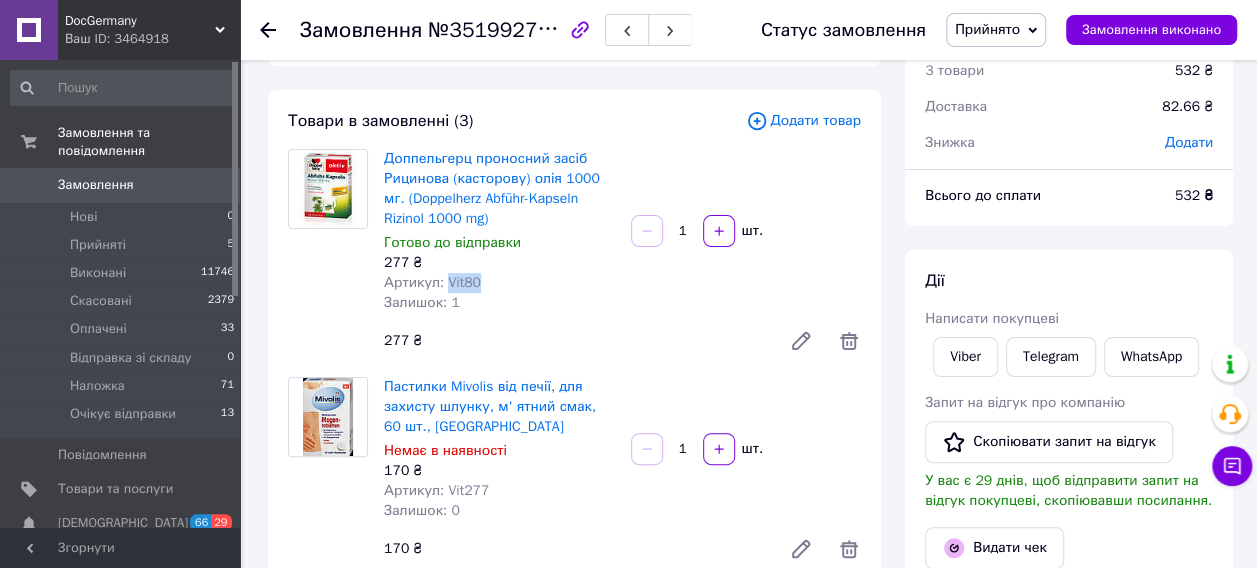 scroll, scrollTop: 200, scrollLeft: 0, axis: vertical 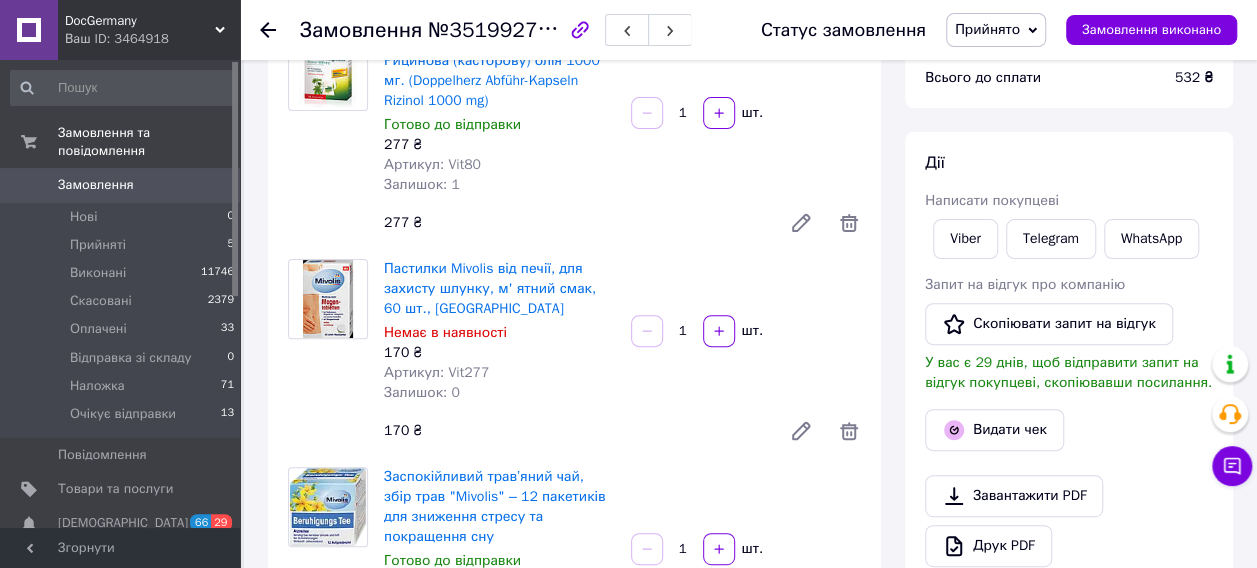 click on "Артикул: Vit277" at bounding box center [436, 372] 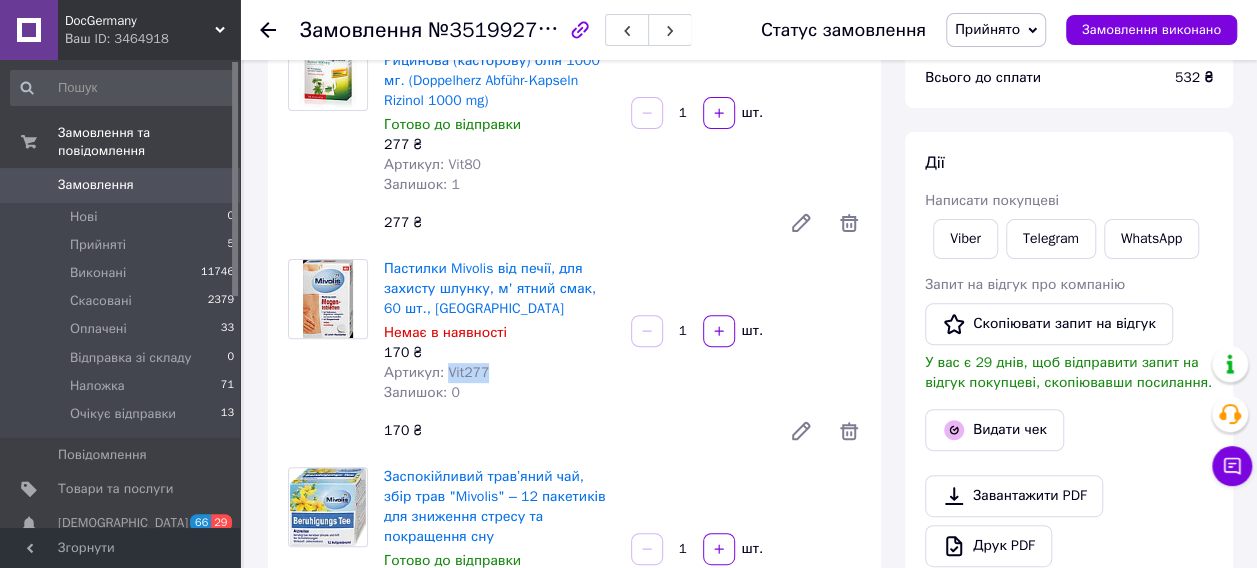 click on "Артикул: Vit277" at bounding box center (436, 372) 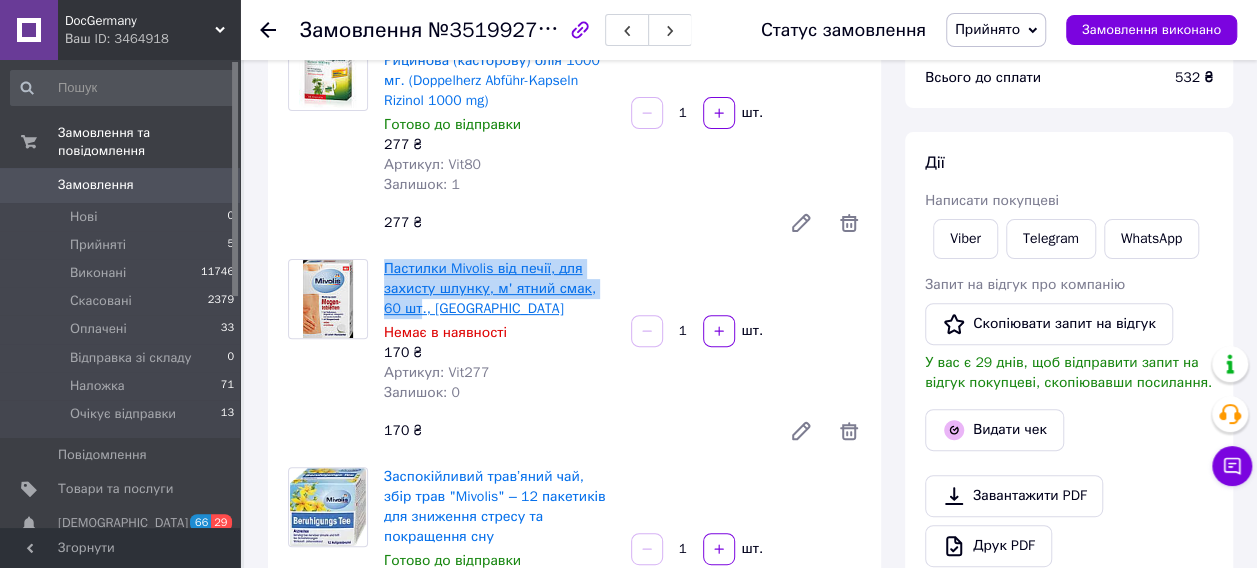 drag, startPoint x: 382, startPoint y: 269, endPoint x: 398, endPoint y: 310, distance: 44.011364 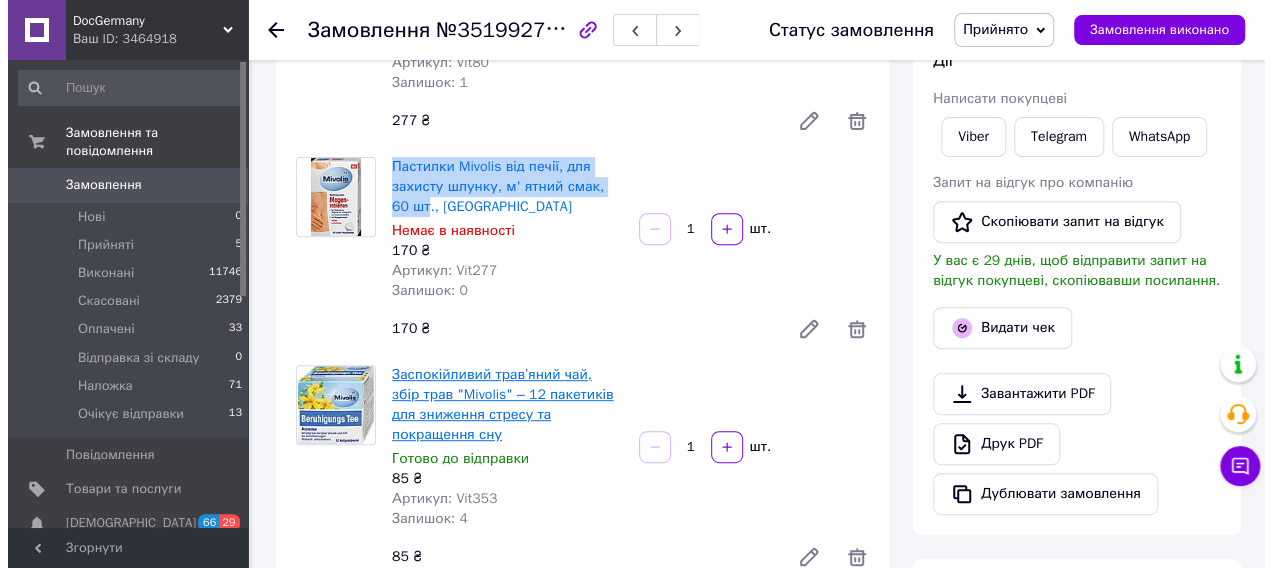 scroll, scrollTop: 400, scrollLeft: 0, axis: vertical 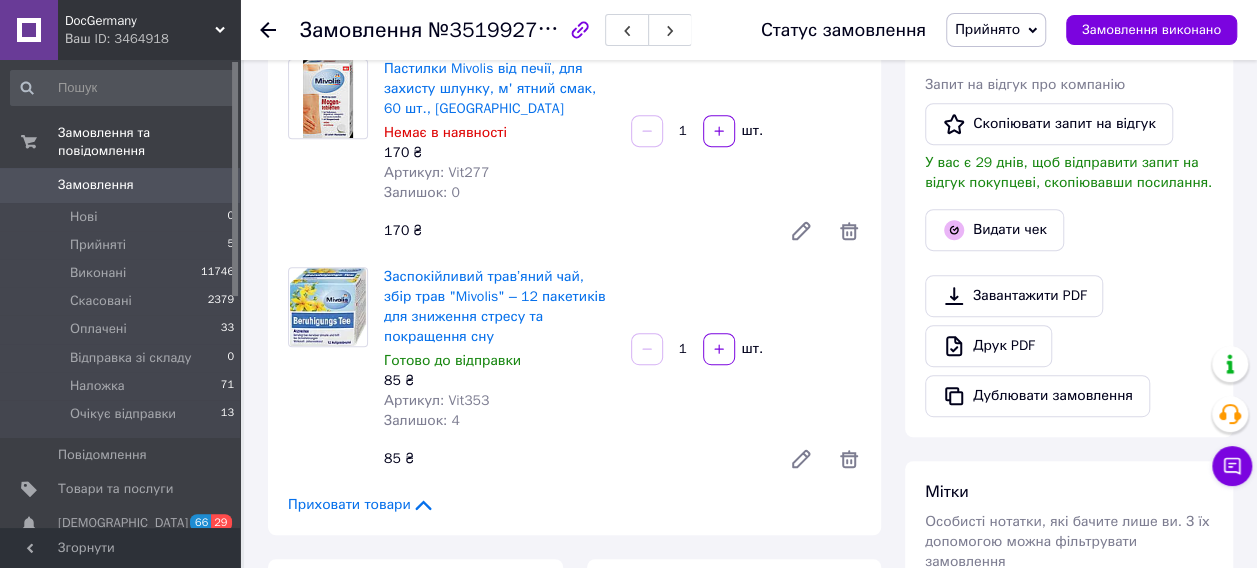 click on "Артикул: Vit353" at bounding box center (436, 400) 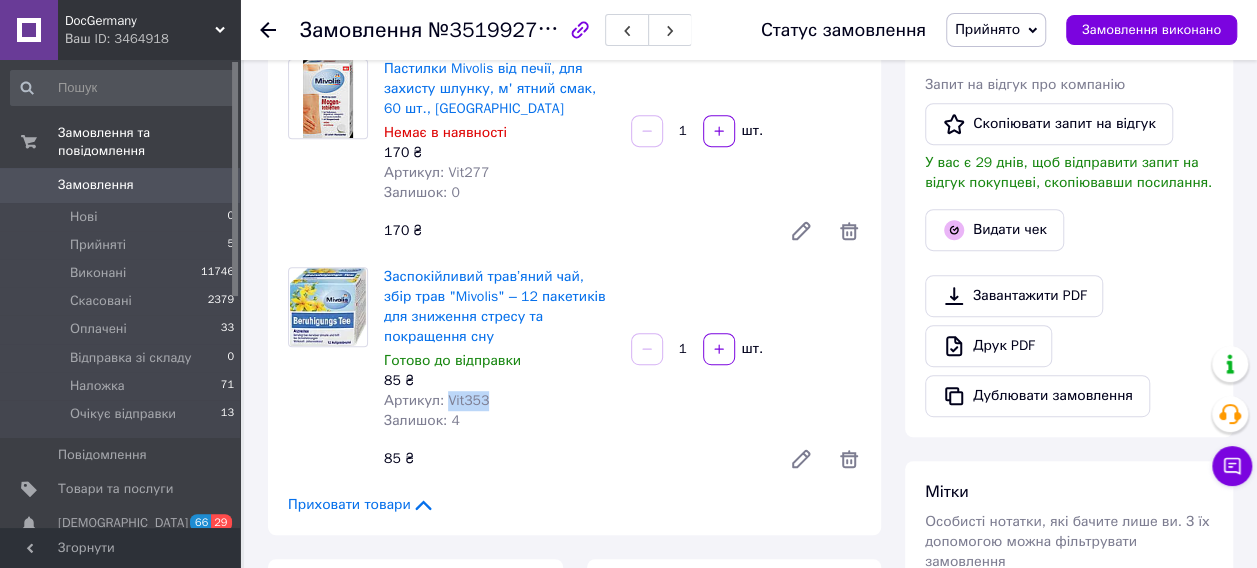 click on "Артикул: Vit353" at bounding box center (436, 400) 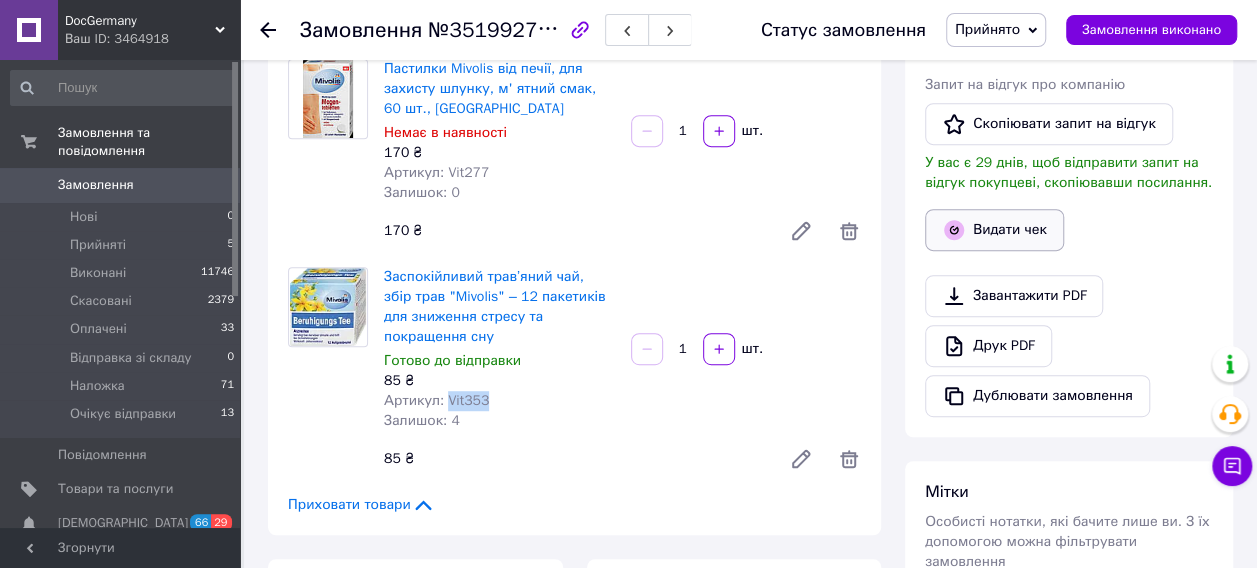 click on "Видати чек" at bounding box center (994, 230) 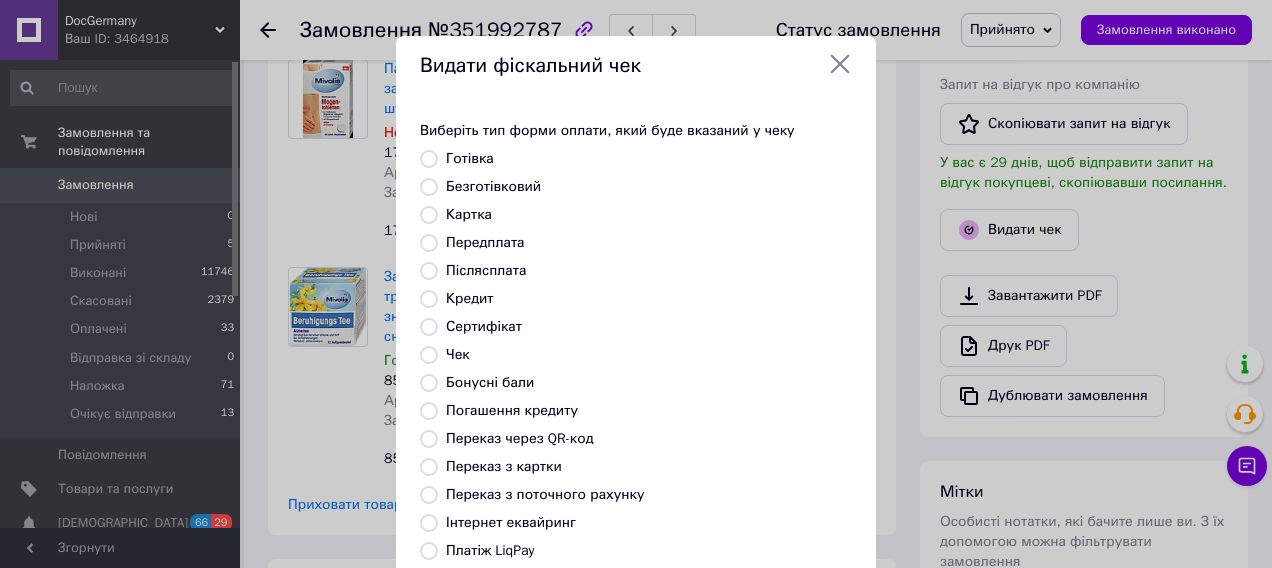 scroll, scrollTop: 290, scrollLeft: 0, axis: vertical 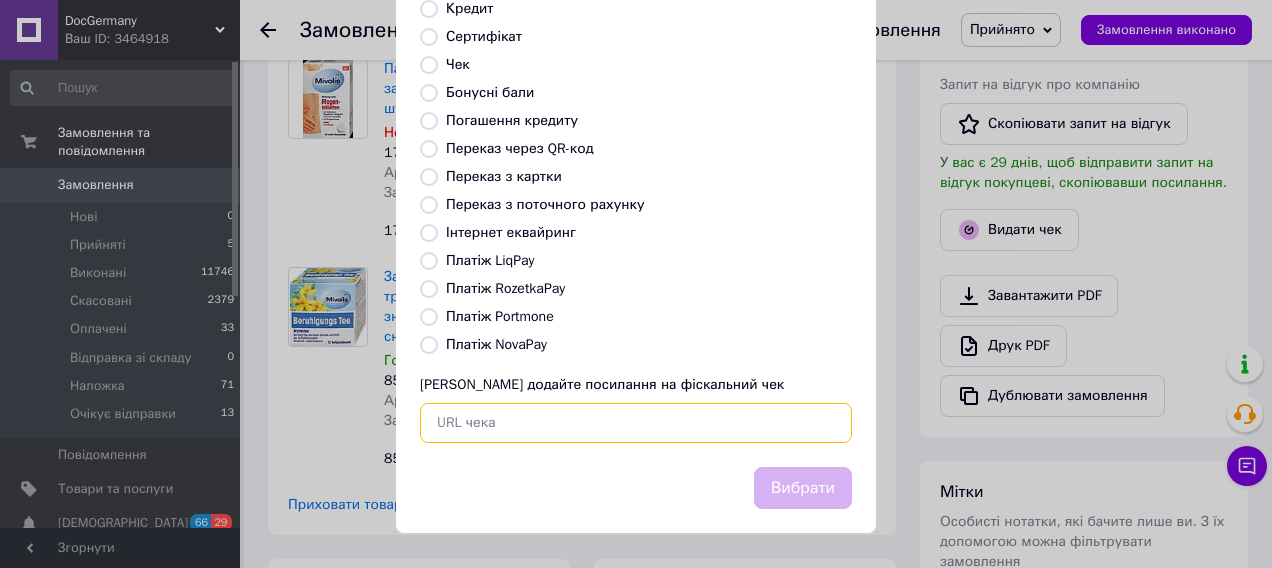 click at bounding box center [636, 423] 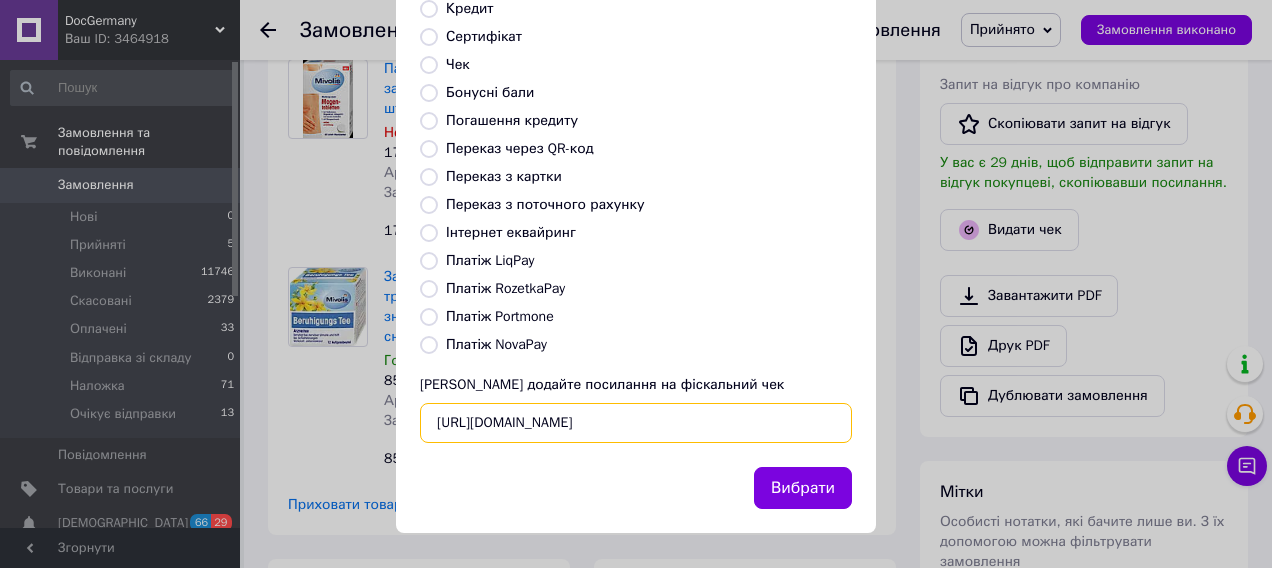 scroll, scrollTop: 0, scrollLeft: 25, axis: horizontal 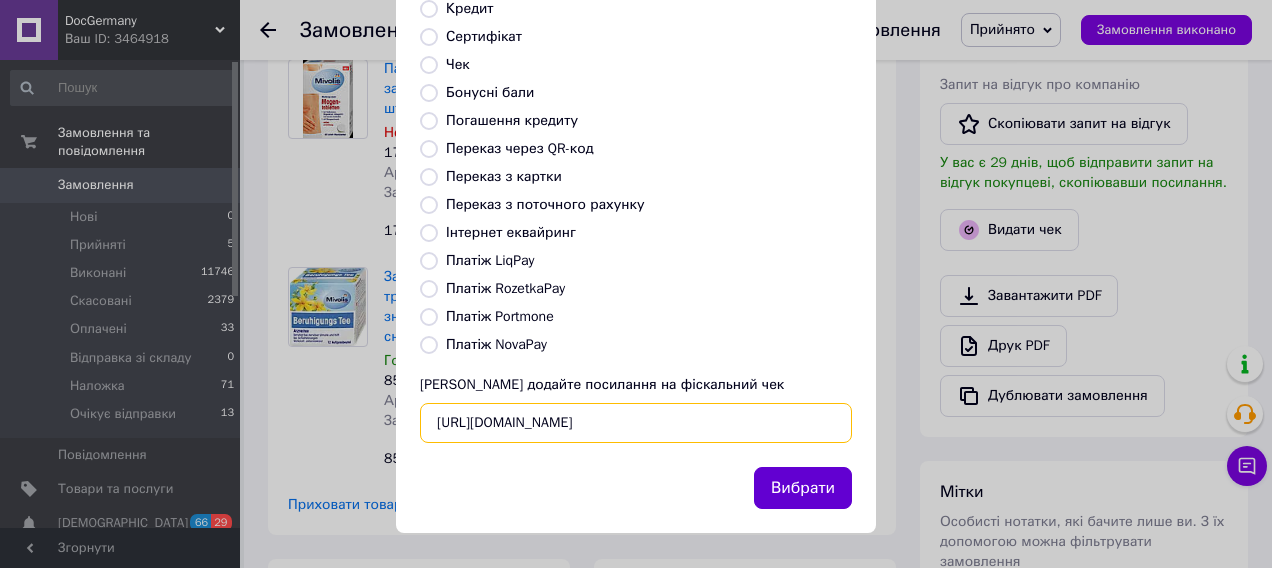 type on "https://check.checkbox.ua/8c1bc63b-64c0-4c6b-9c29-7980a3e8800c" 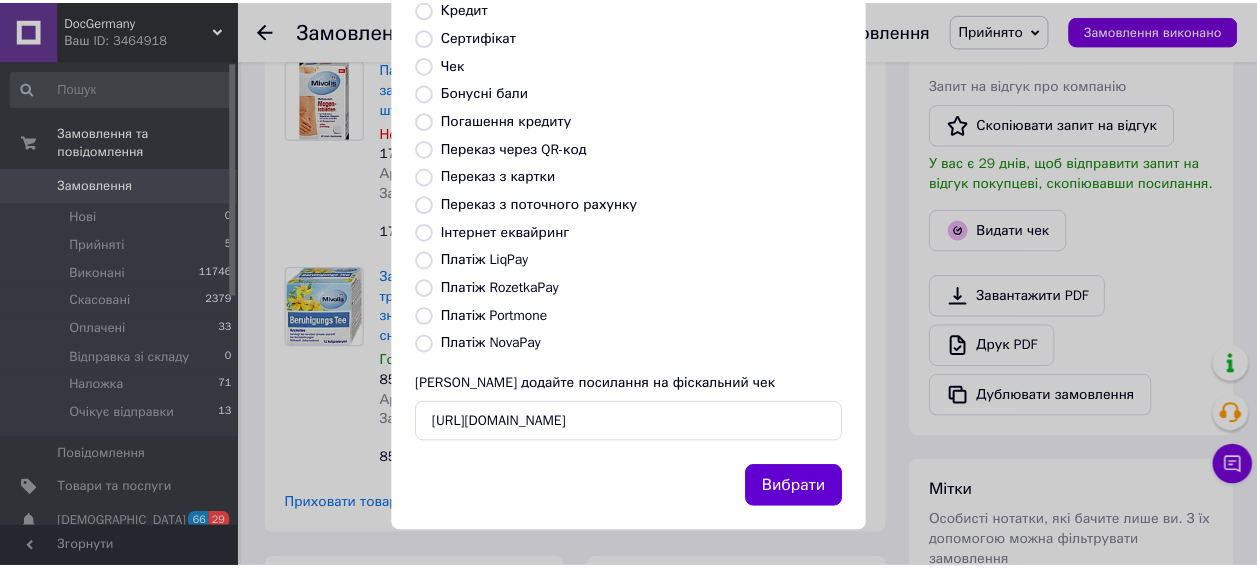 scroll, scrollTop: 0, scrollLeft: 0, axis: both 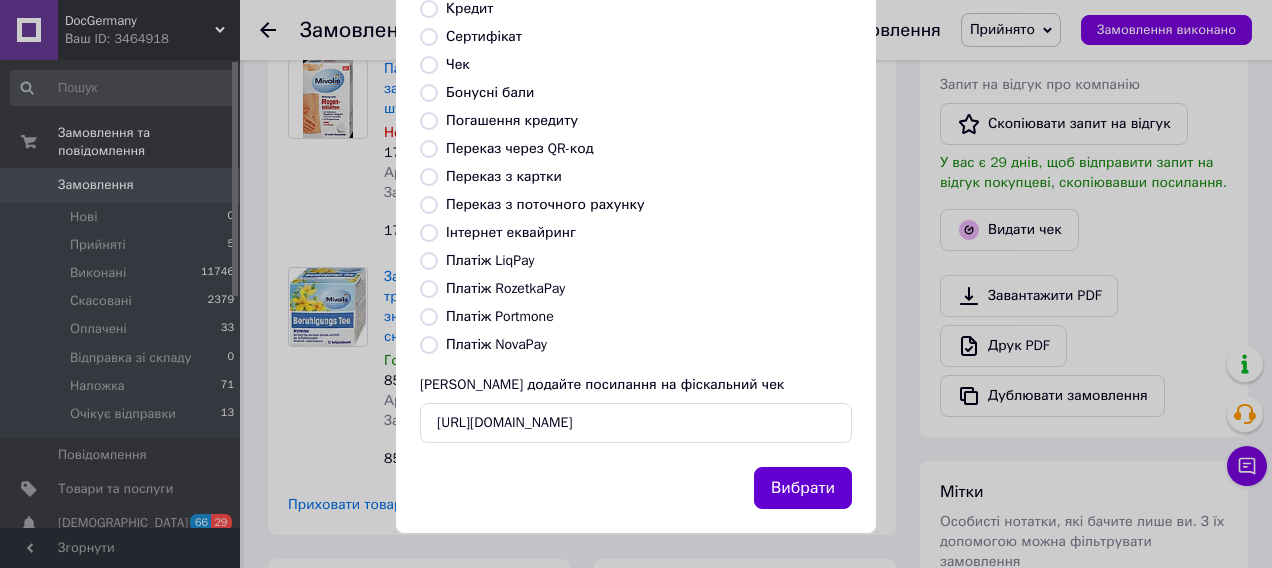 click on "Вибрати" at bounding box center [803, 488] 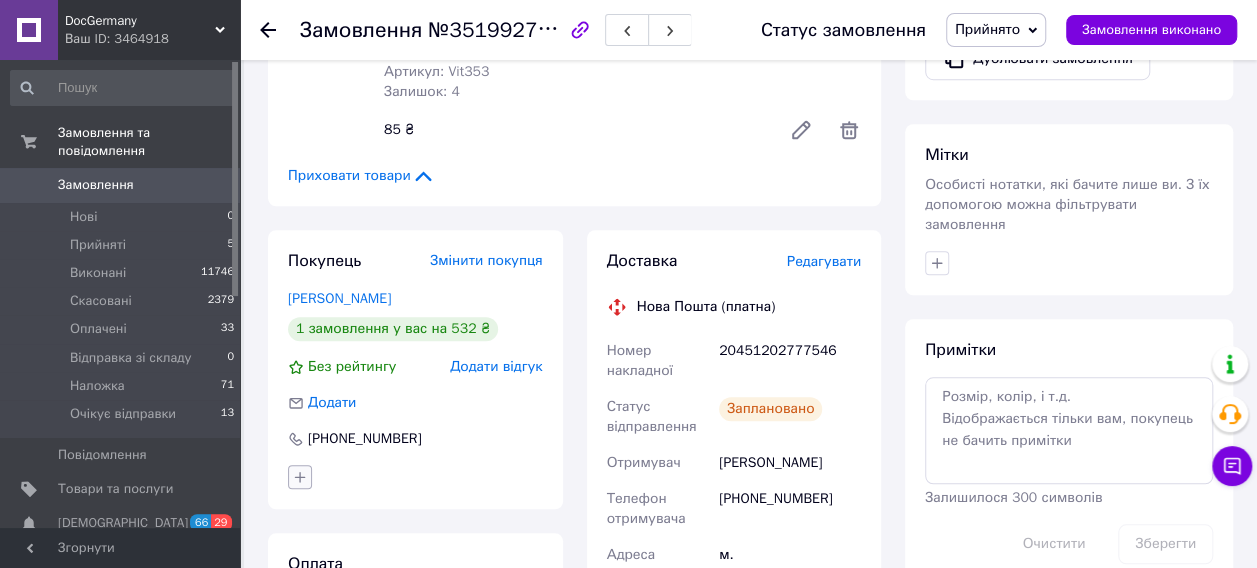 scroll, scrollTop: 800, scrollLeft: 0, axis: vertical 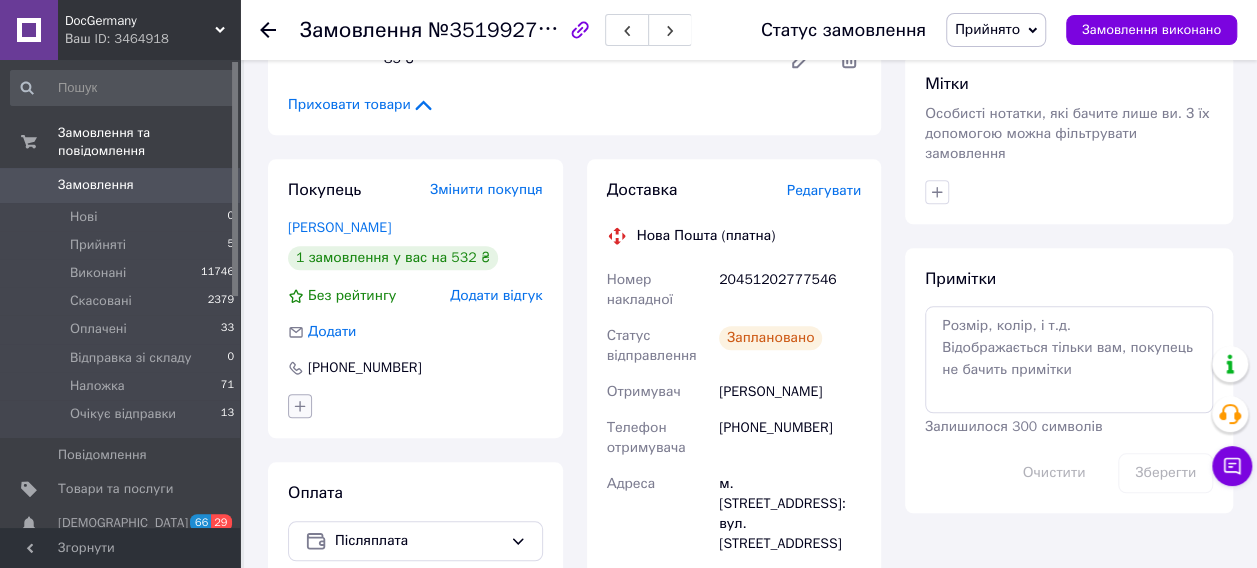 click 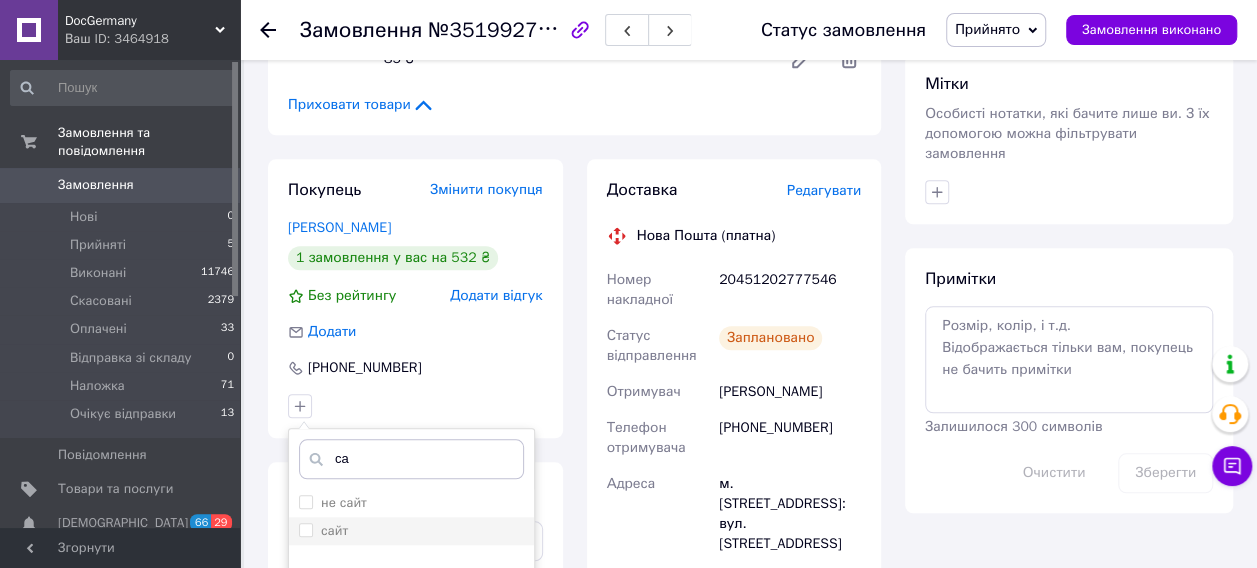 type on "са" 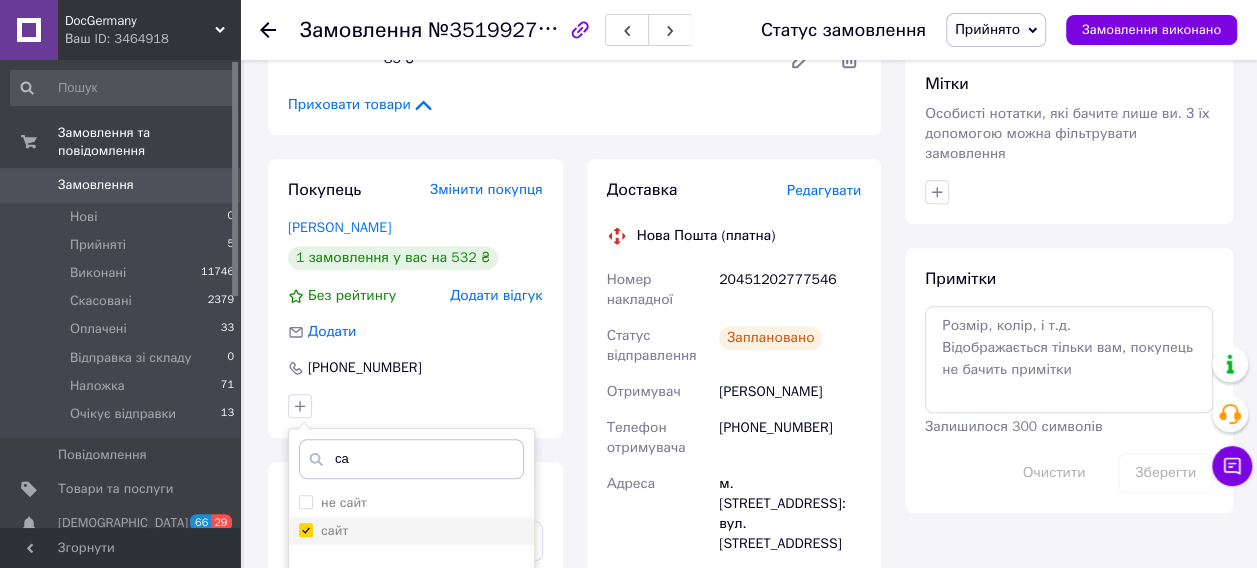 checkbox on "true" 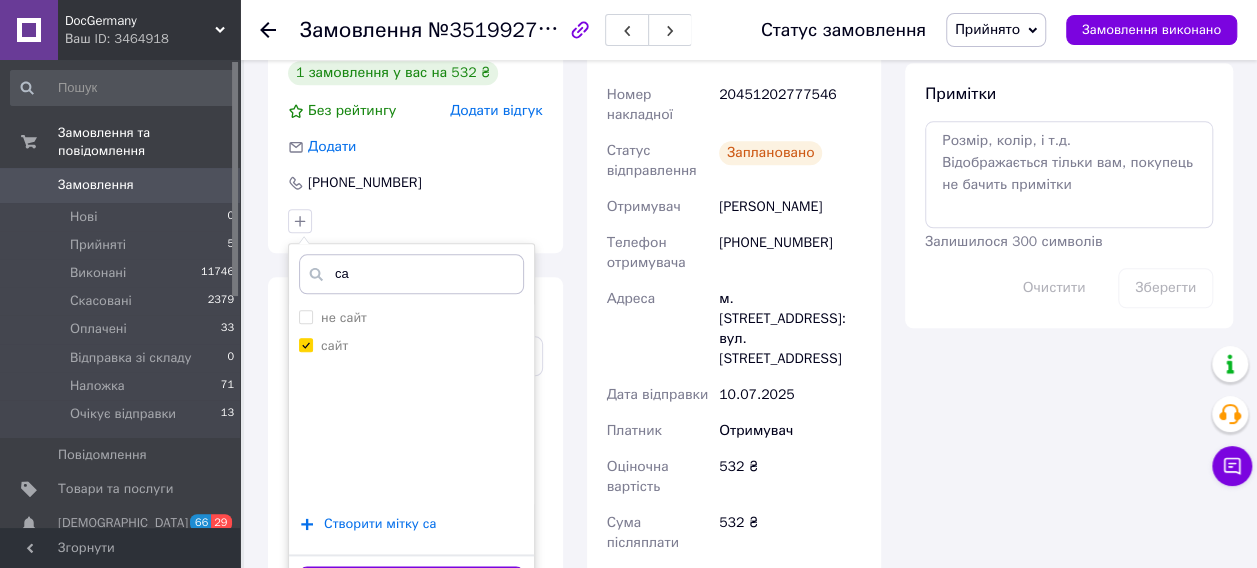 scroll, scrollTop: 1000, scrollLeft: 0, axis: vertical 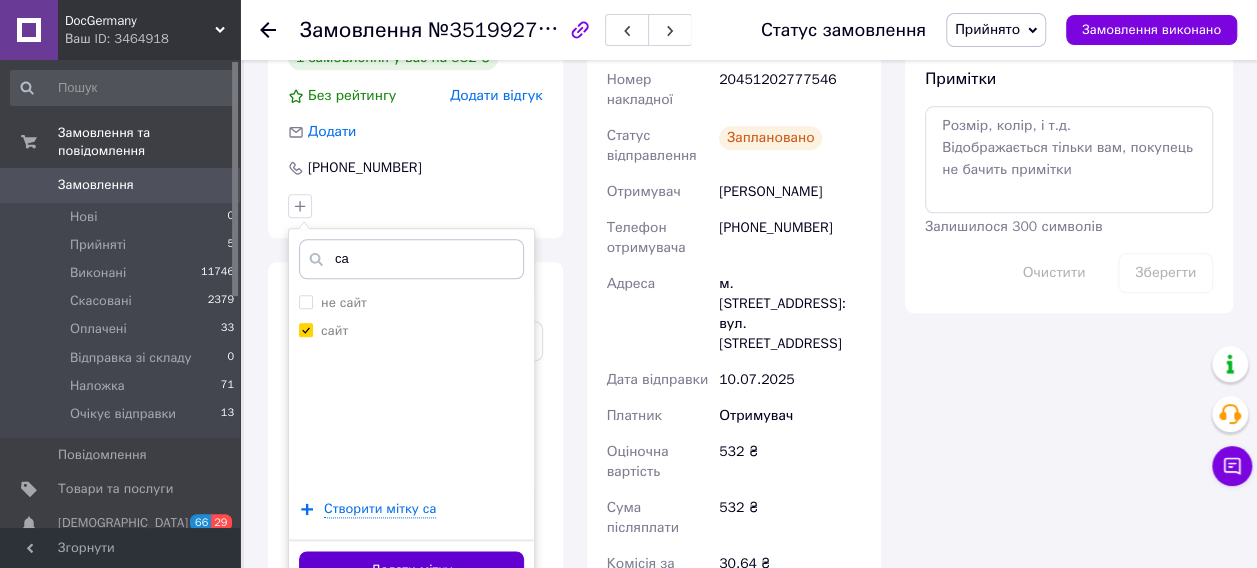 click on "Додати мітку" at bounding box center (411, 570) 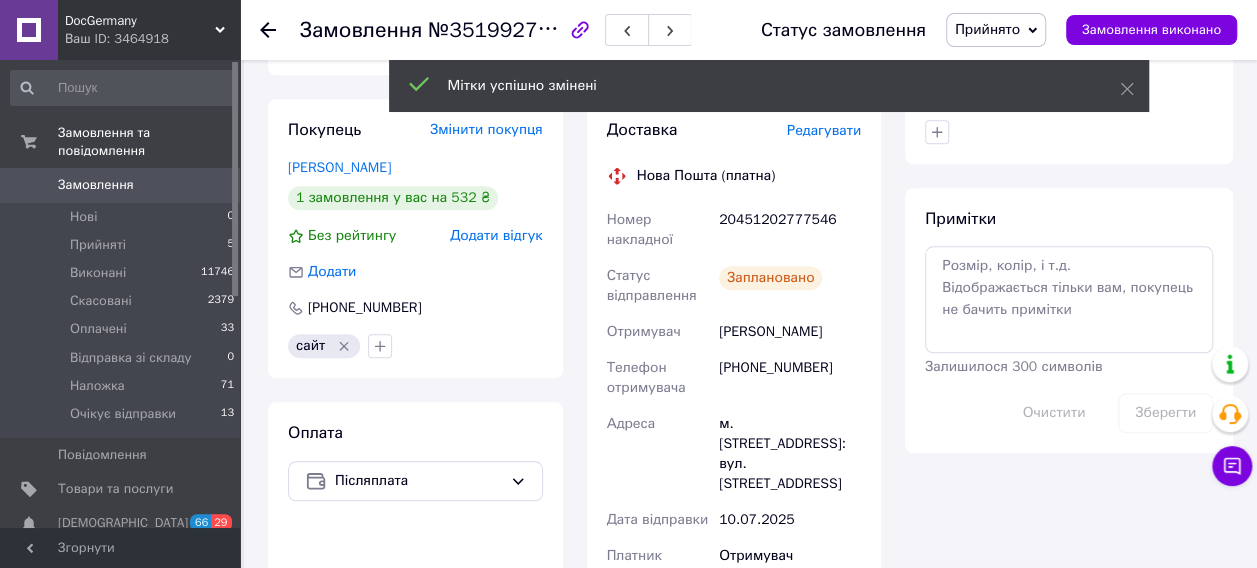 scroll, scrollTop: 800, scrollLeft: 0, axis: vertical 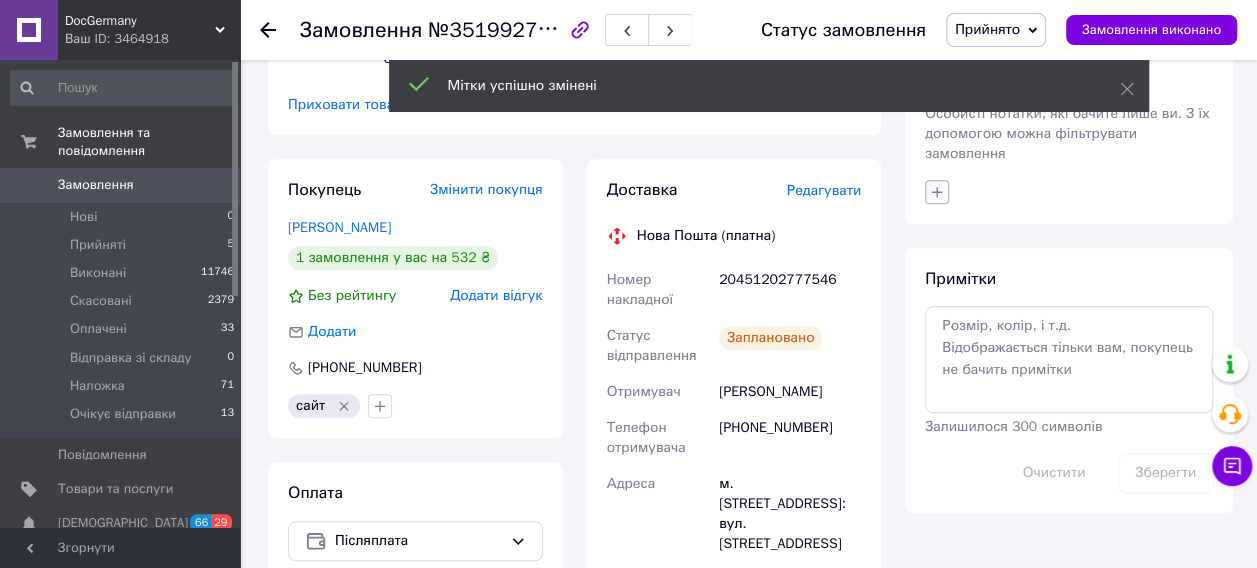 click 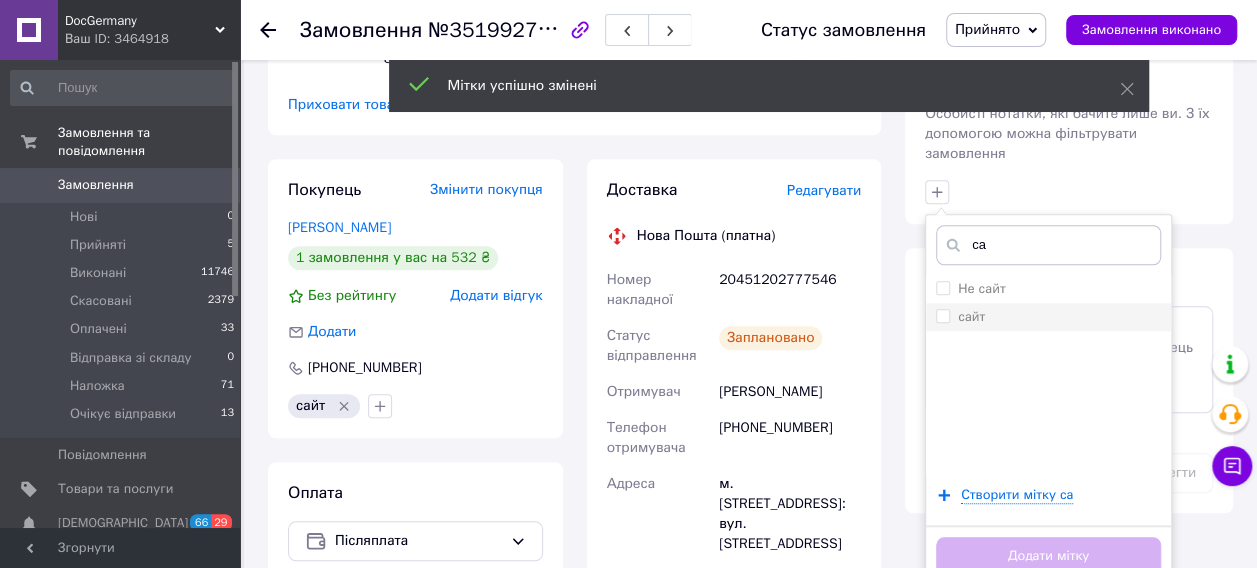type on "са" 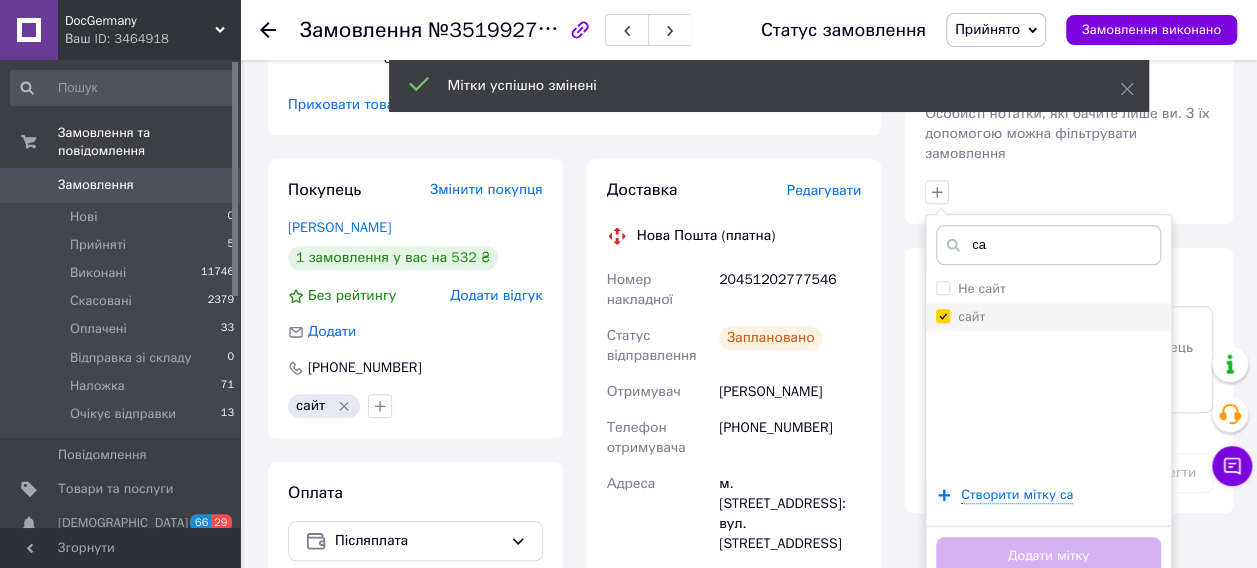 checkbox on "true" 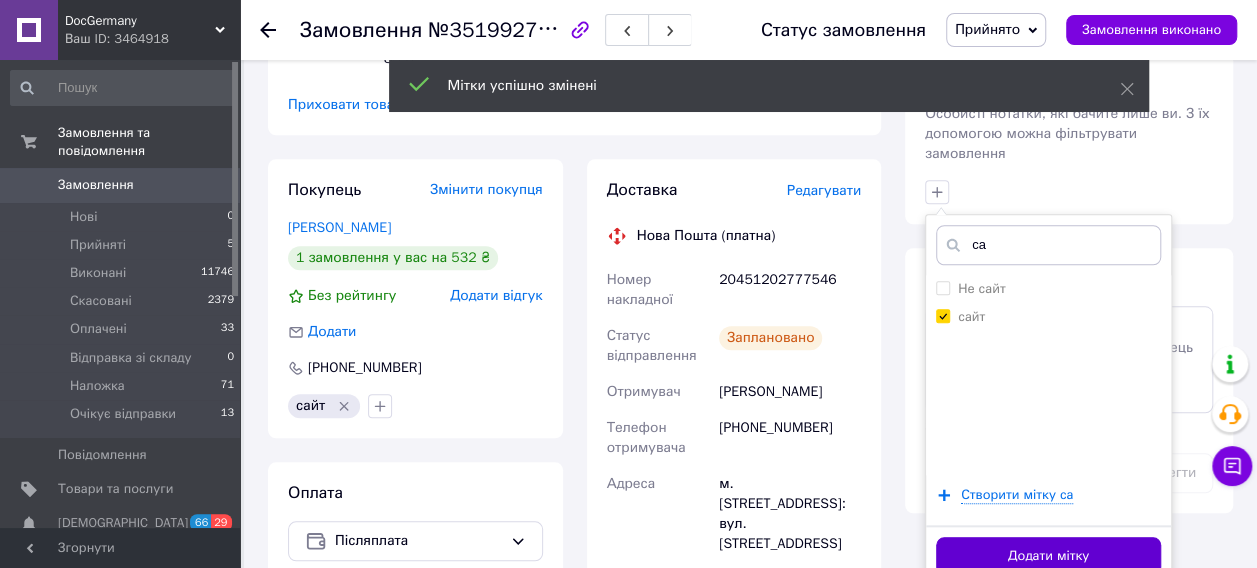 click on "Додати мітку" at bounding box center (1048, 556) 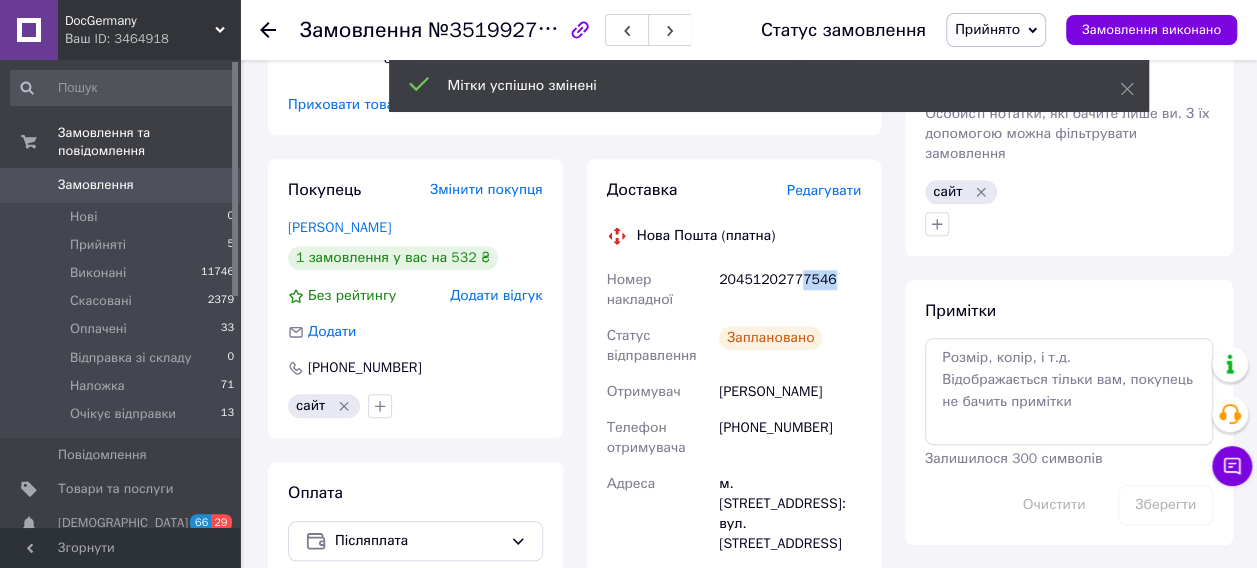 drag, startPoint x: 796, startPoint y: 282, endPoint x: 824, endPoint y: 282, distance: 28 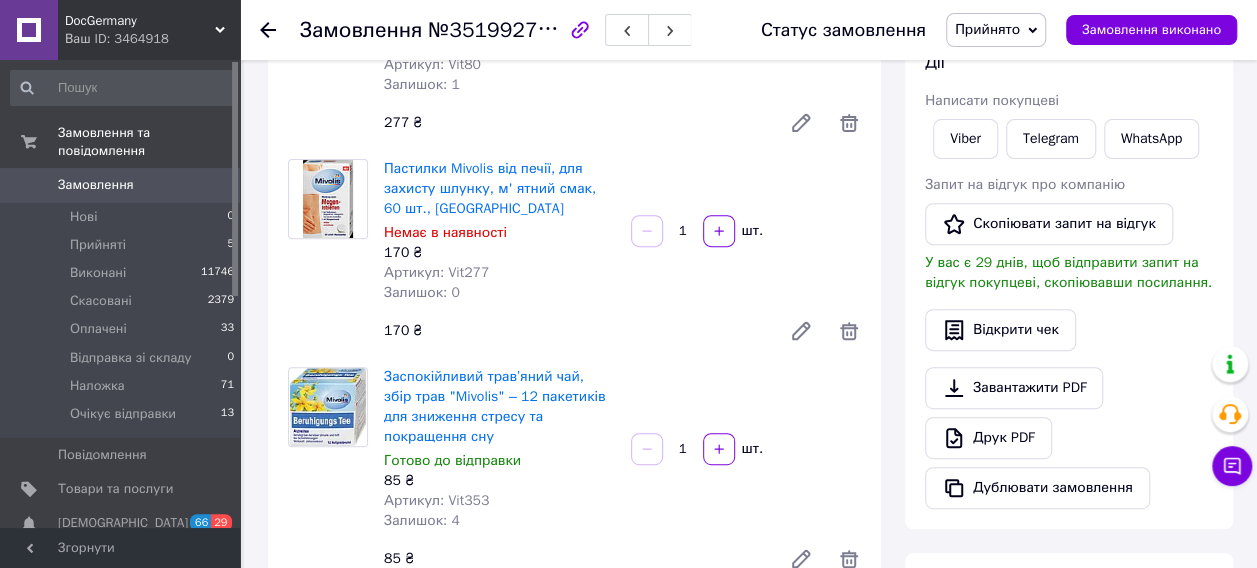 scroll, scrollTop: 200, scrollLeft: 0, axis: vertical 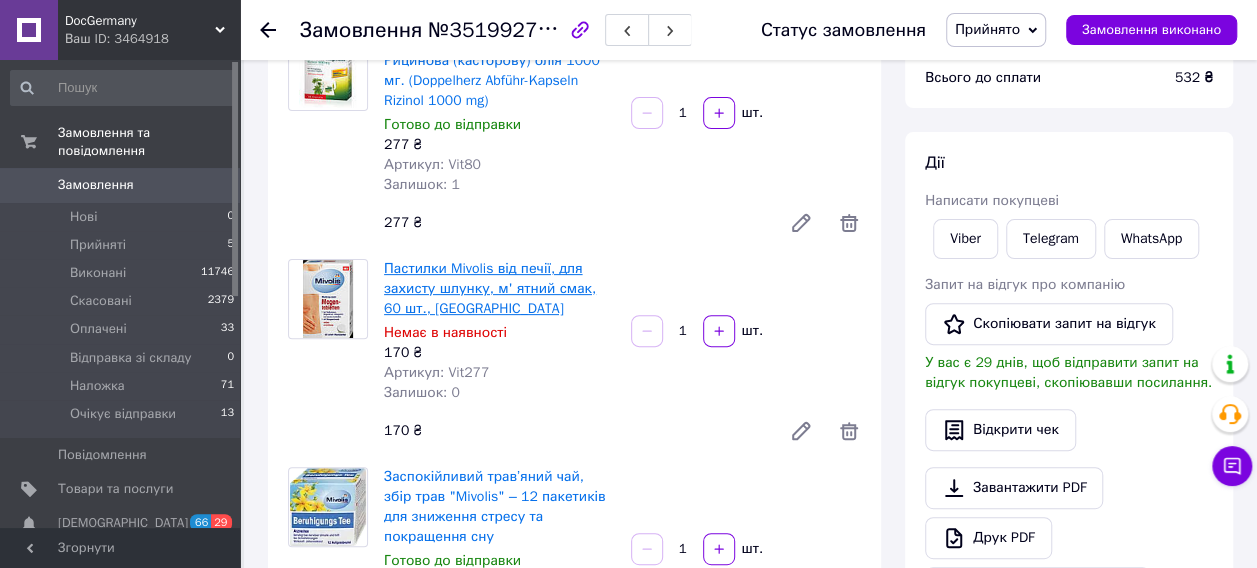 click on "Пастилки Mivolis від печії, для захисту шлунку, м' ятний смак, 60 шт., Німеччина" at bounding box center (490, 288) 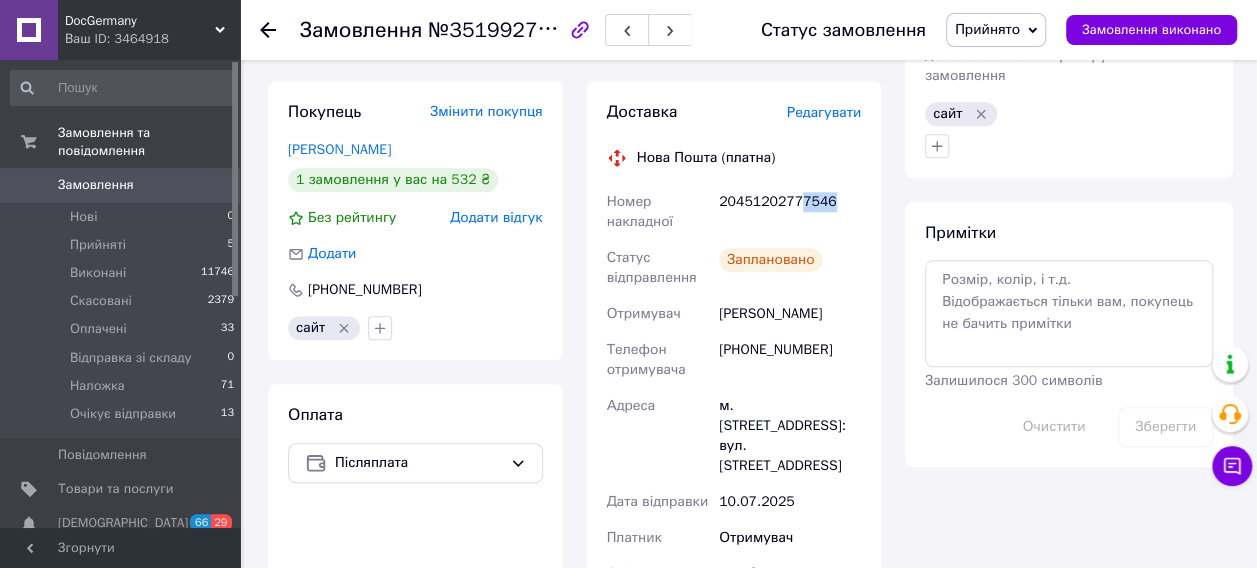 scroll, scrollTop: 900, scrollLeft: 0, axis: vertical 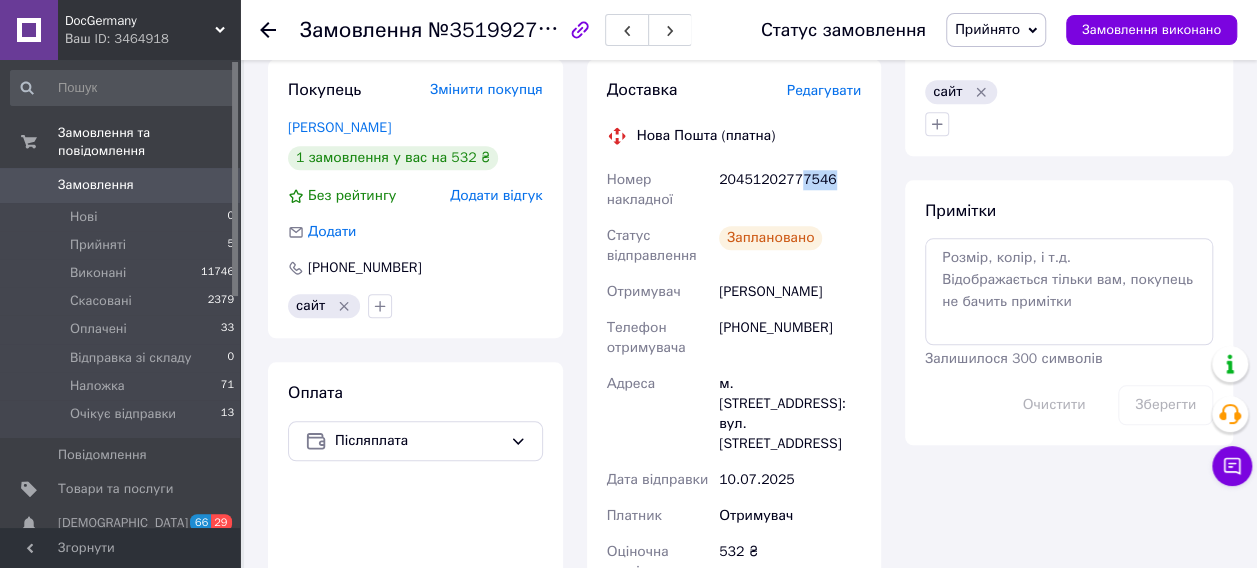 click on "Прийнято" at bounding box center (987, 29) 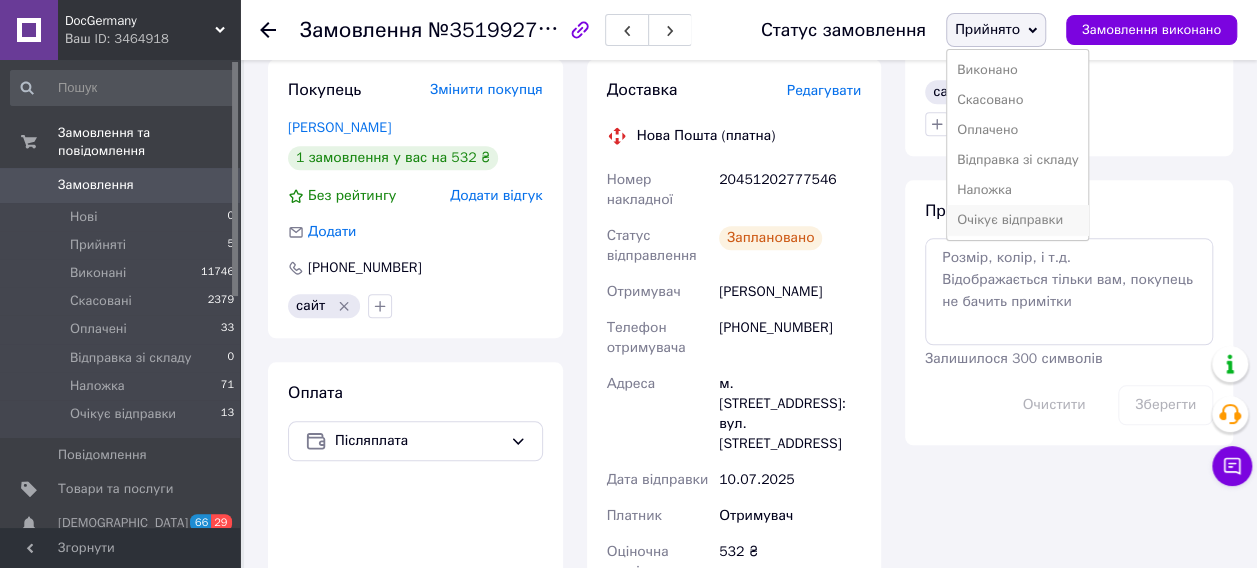 click on "Очікує відправки" at bounding box center (1018, 220) 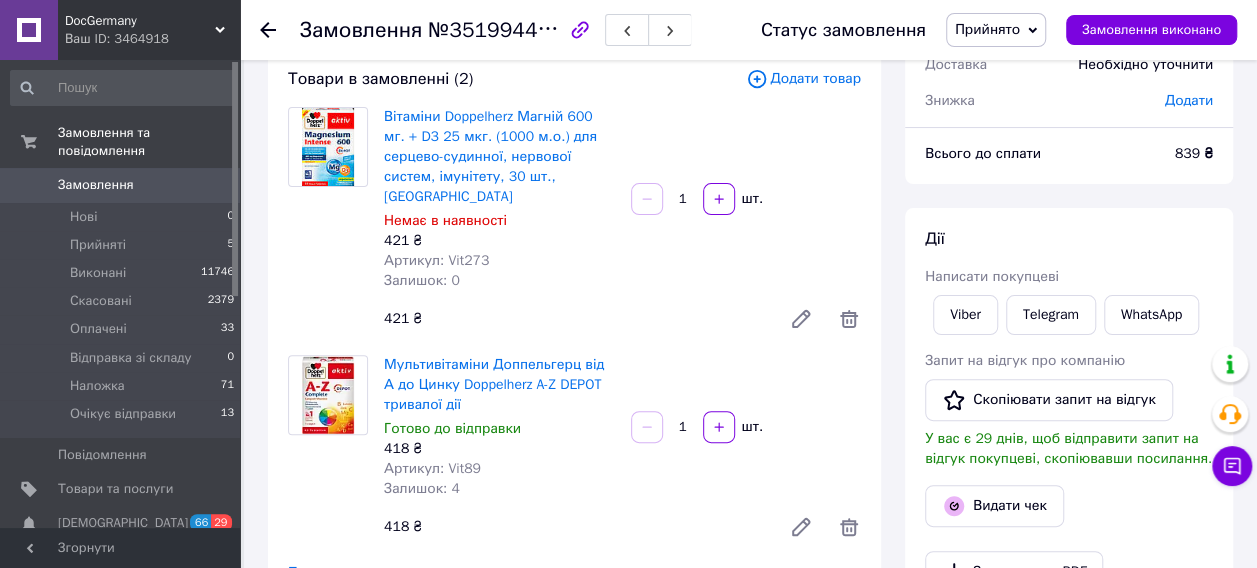 scroll, scrollTop: 100, scrollLeft: 0, axis: vertical 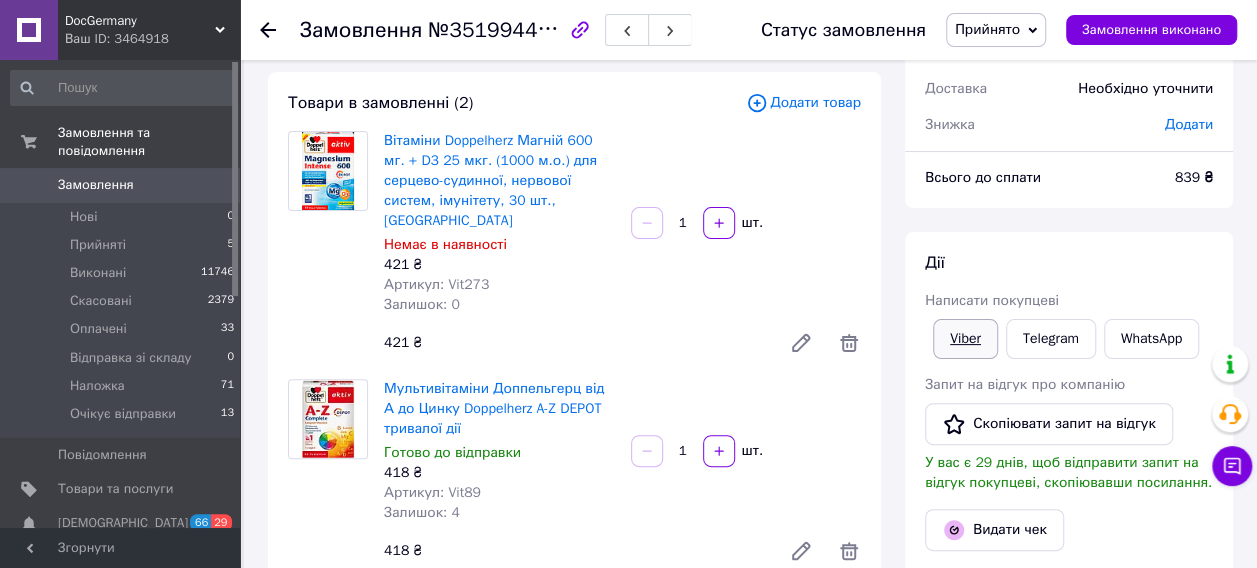 click on "Viber" at bounding box center (965, 339) 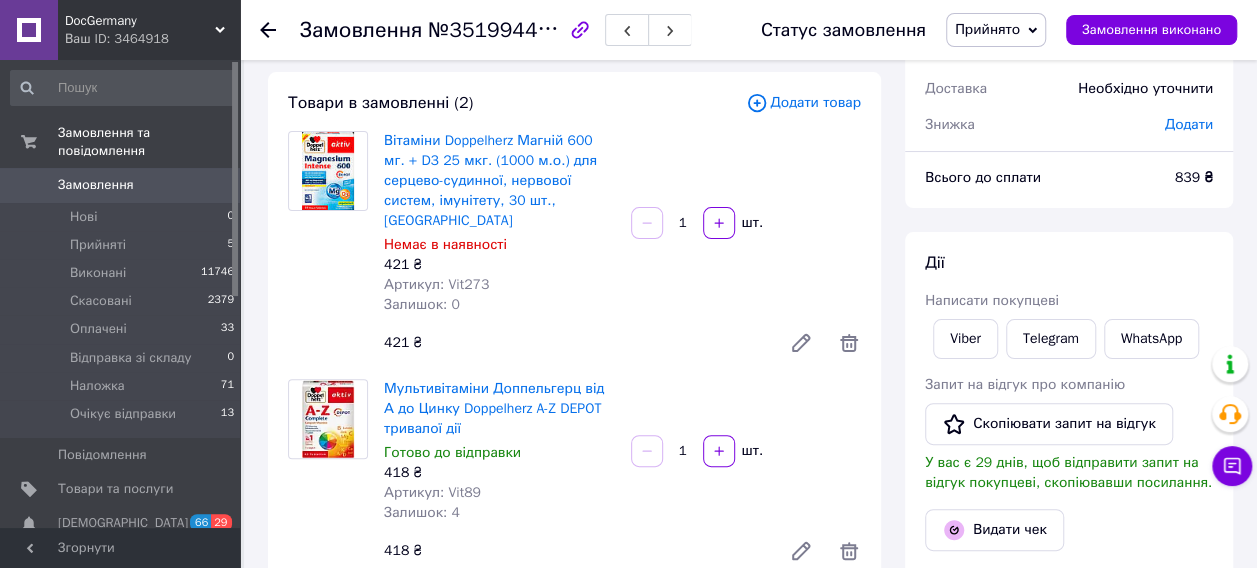 click on "Додати" at bounding box center [1189, 124] 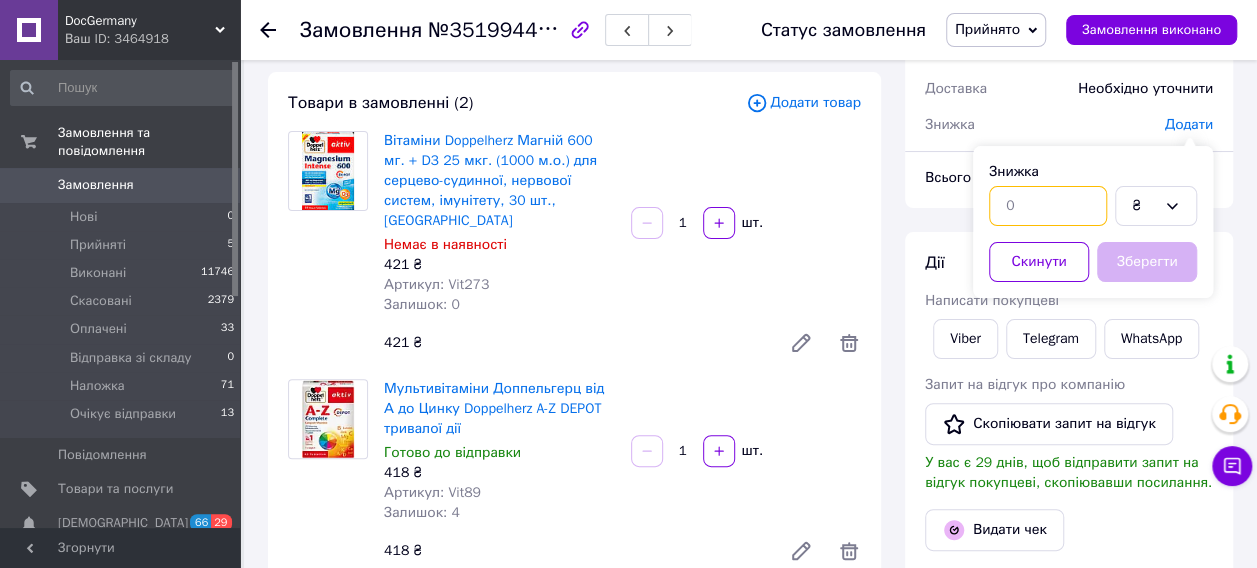 click at bounding box center (1048, 206) 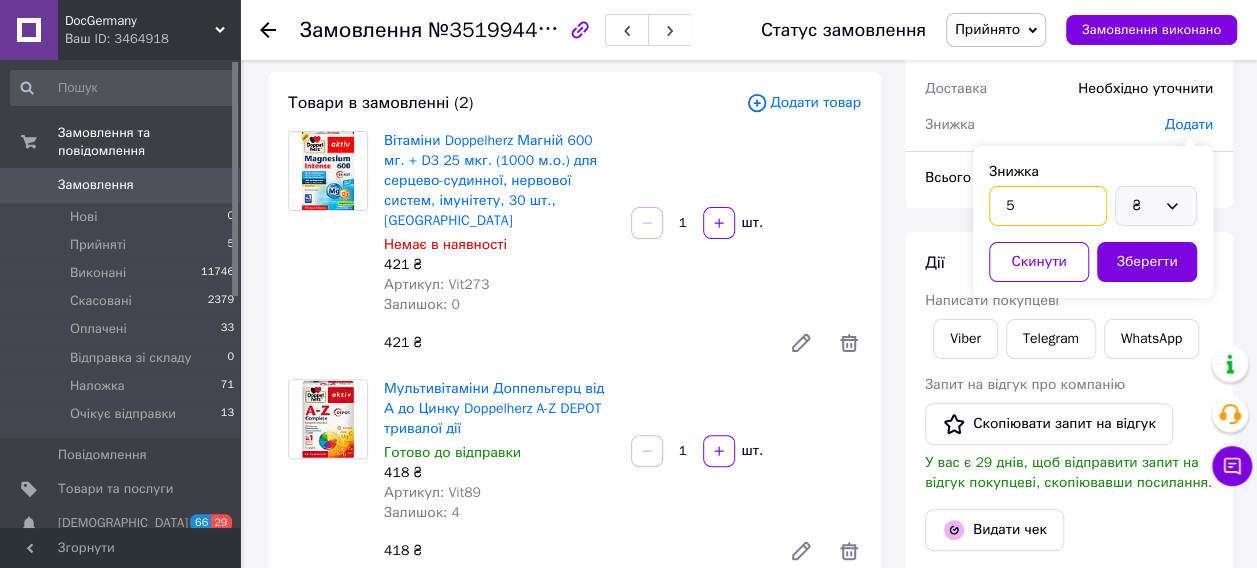 type on "5" 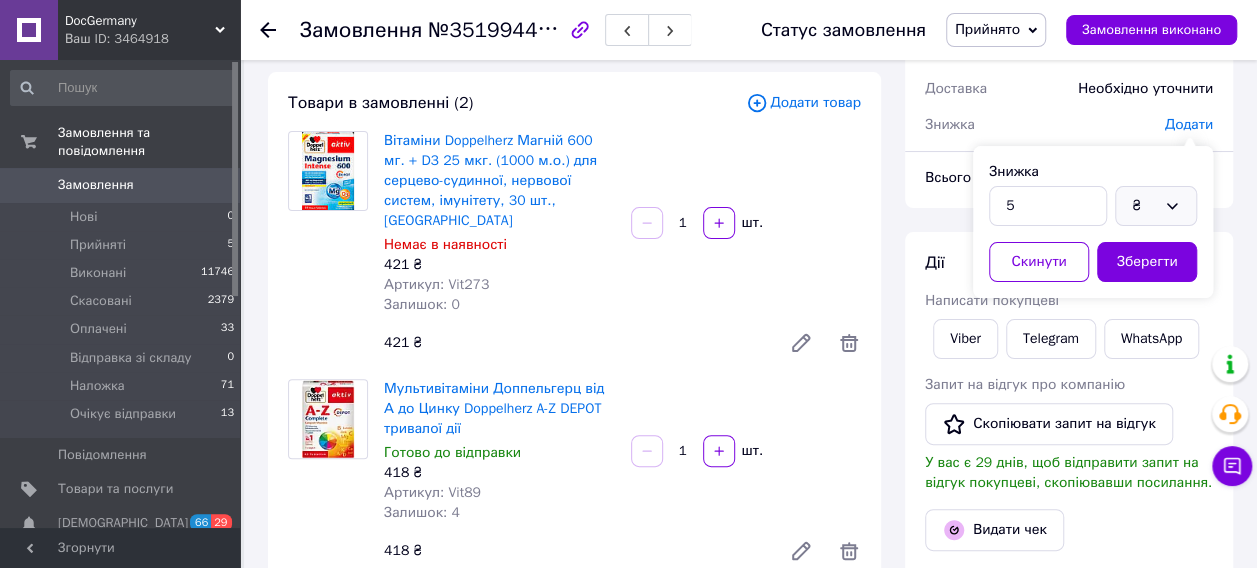 click on "₴" at bounding box center [1144, 206] 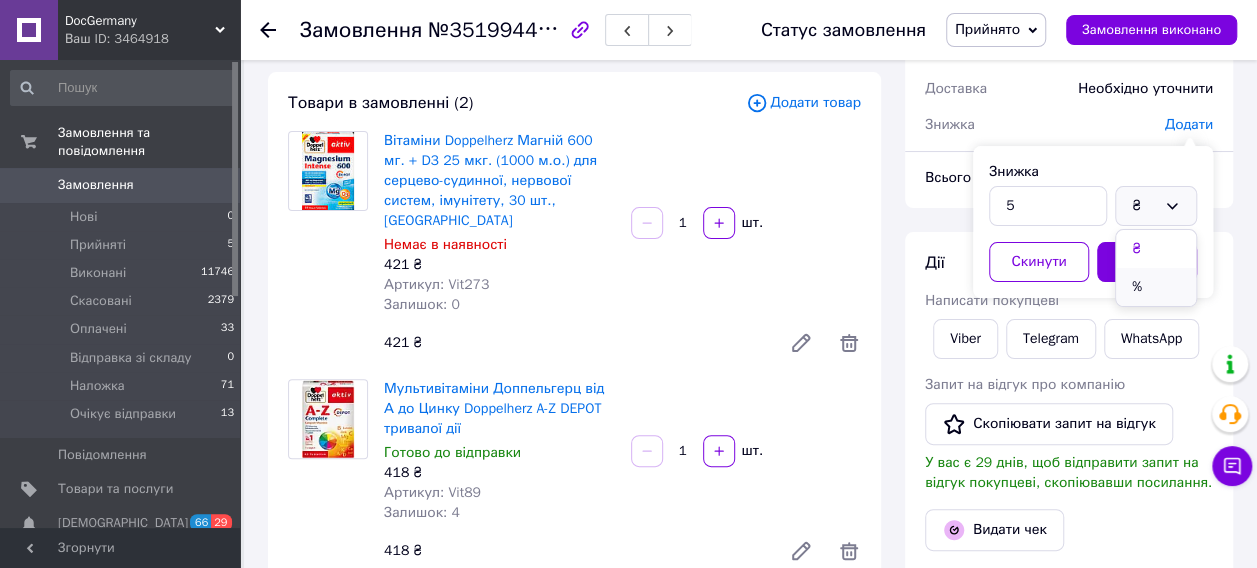 click on "%" at bounding box center [1156, 287] 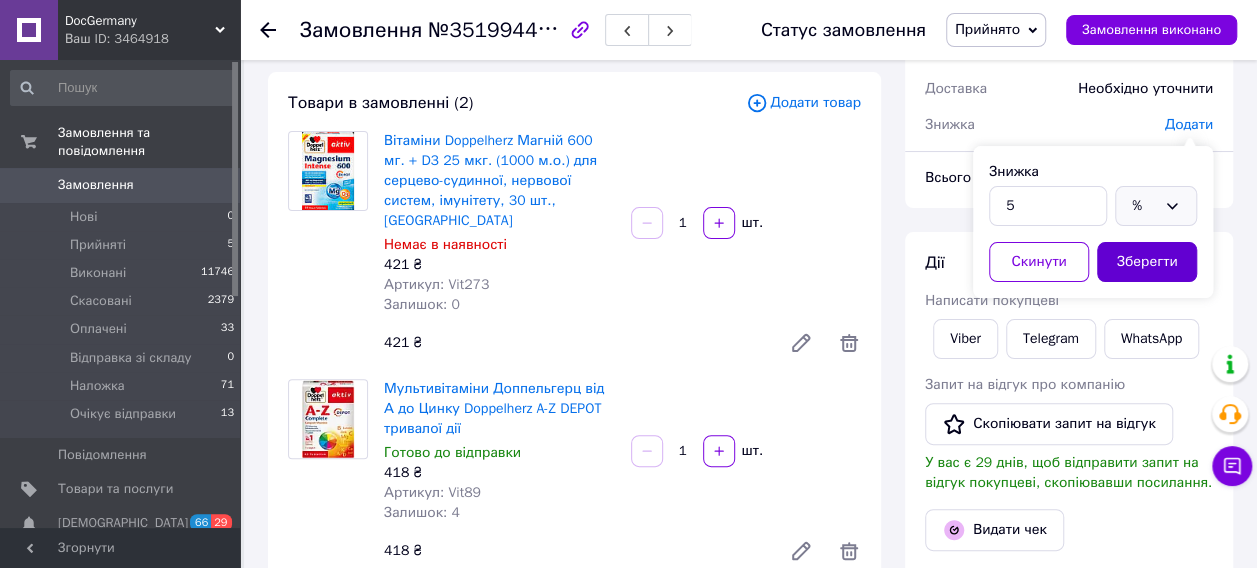 click on "Зберегти" at bounding box center (1147, 262) 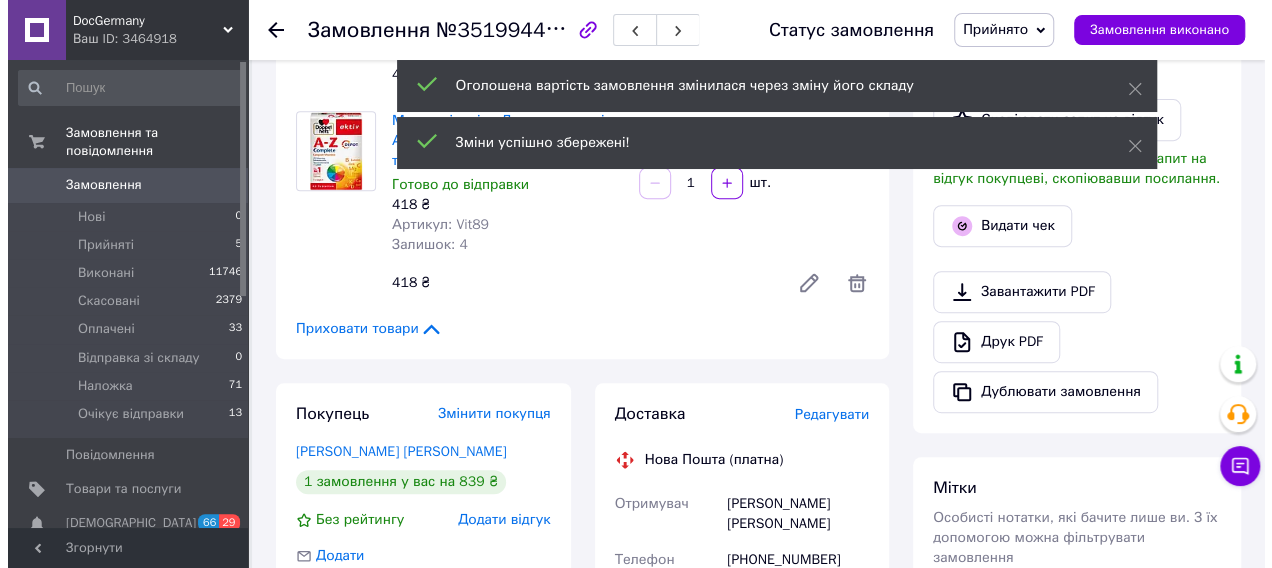 scroll, scrollTop: 400, scrollLeft: 0, axis: vertical 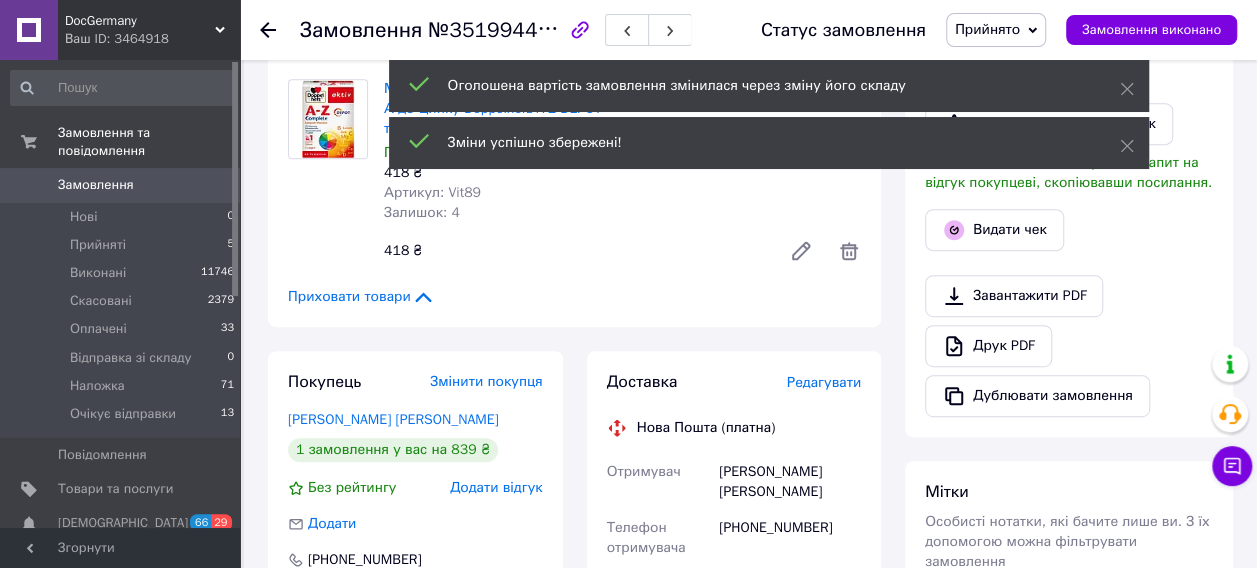 click on "Редагувати" at bounding box center (824, 382) 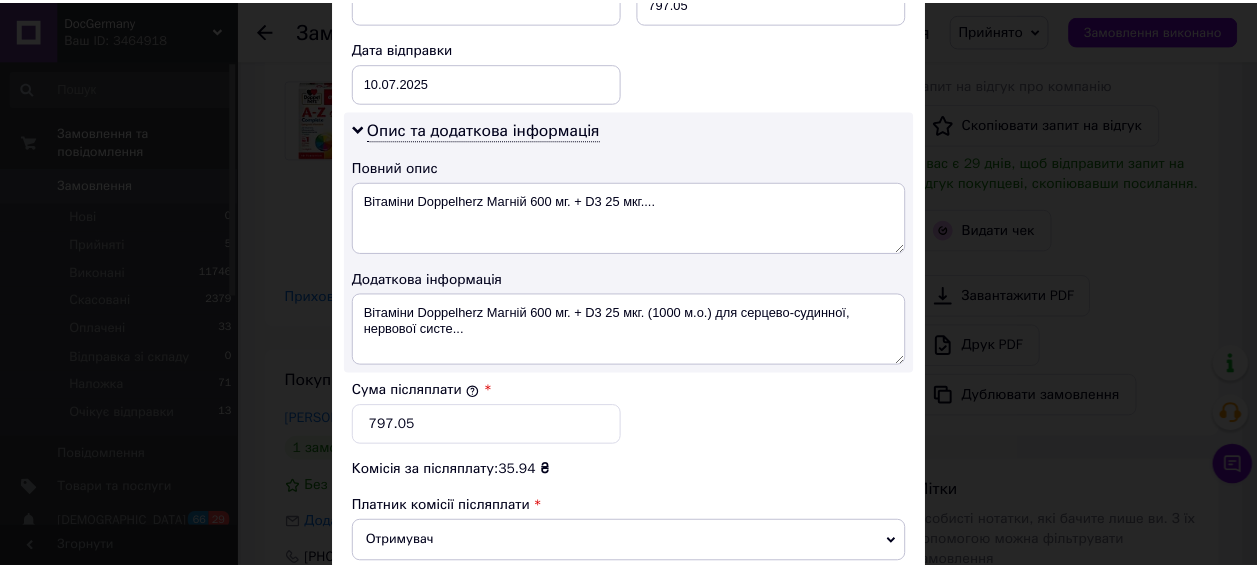scroll, scrollTop: 1100, scrollLeft: 0, axis: vertical 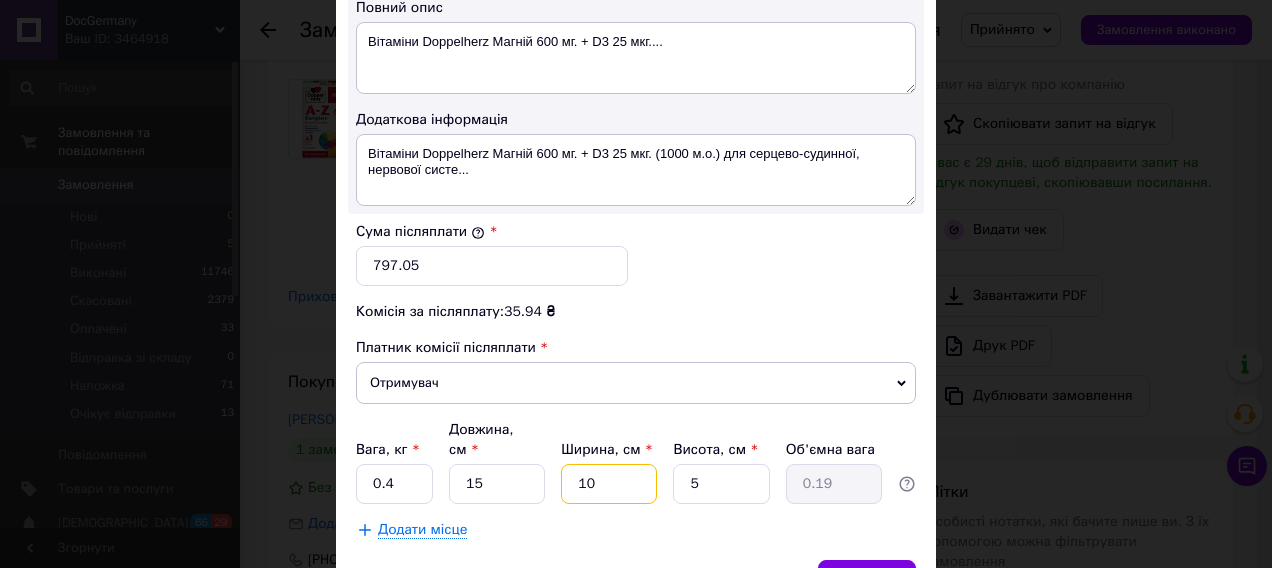 drag, startPoint x: 579, startPoint y: 450, endPoint x: 547, endPoint y: 457, distance: 32.75668 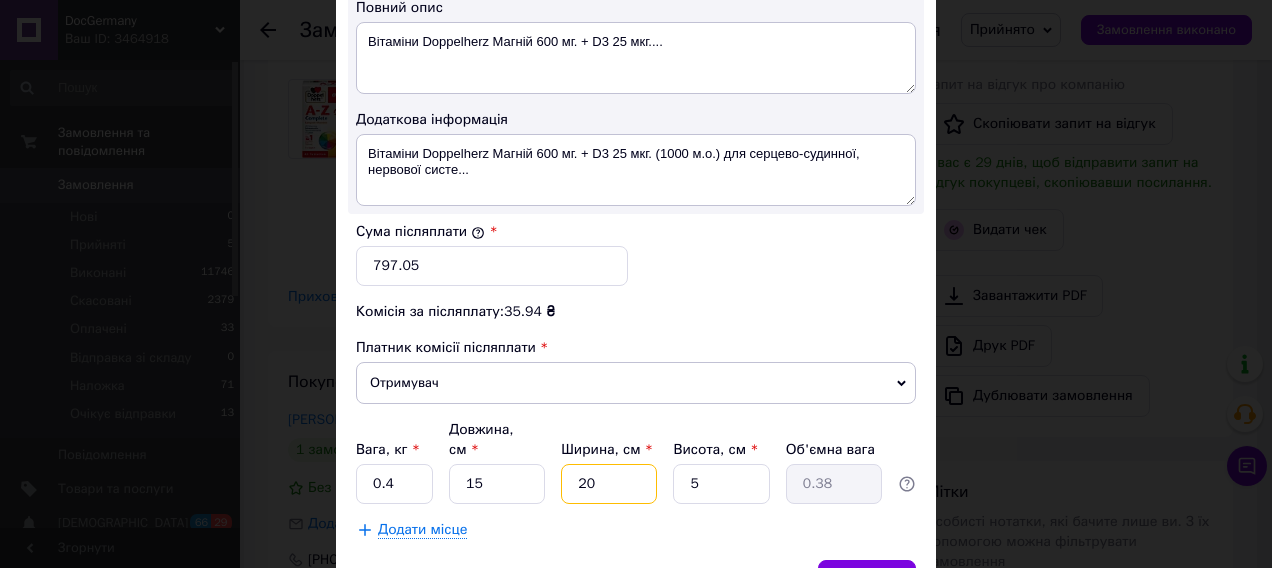 type on "20" 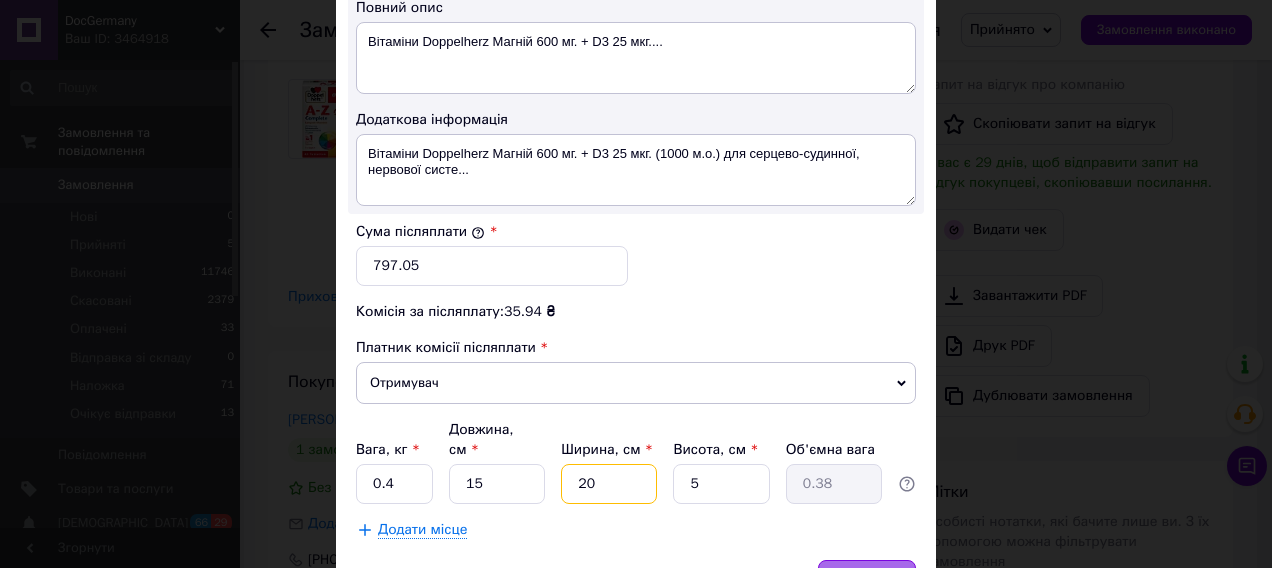 type on "20" 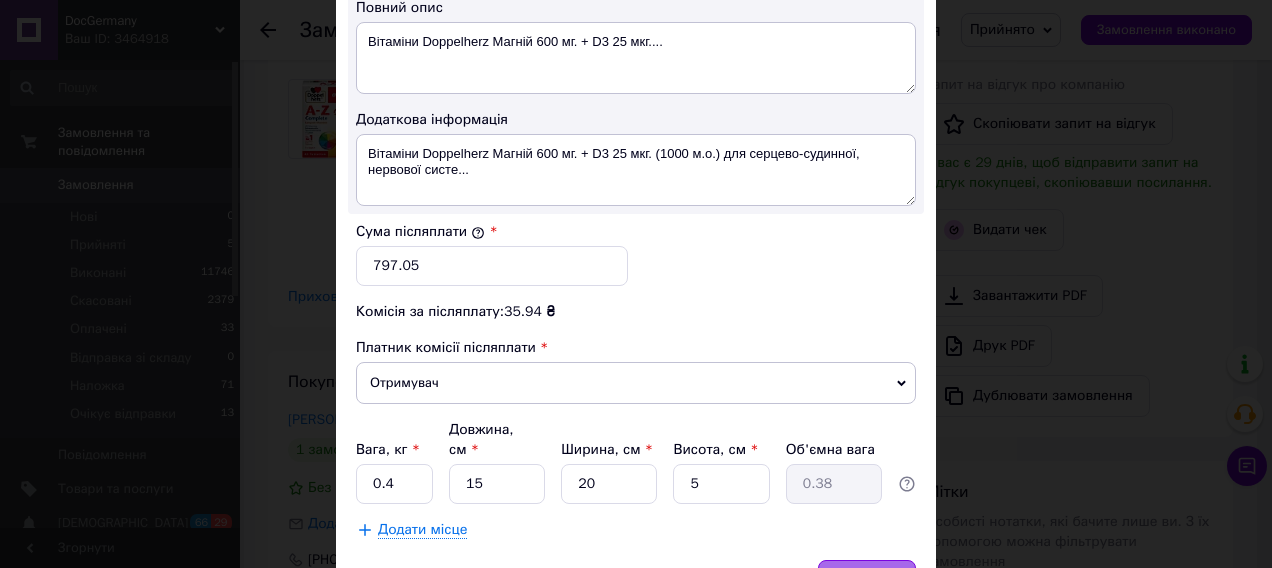 click on "Зберегти" at bounding box center [867, 580] 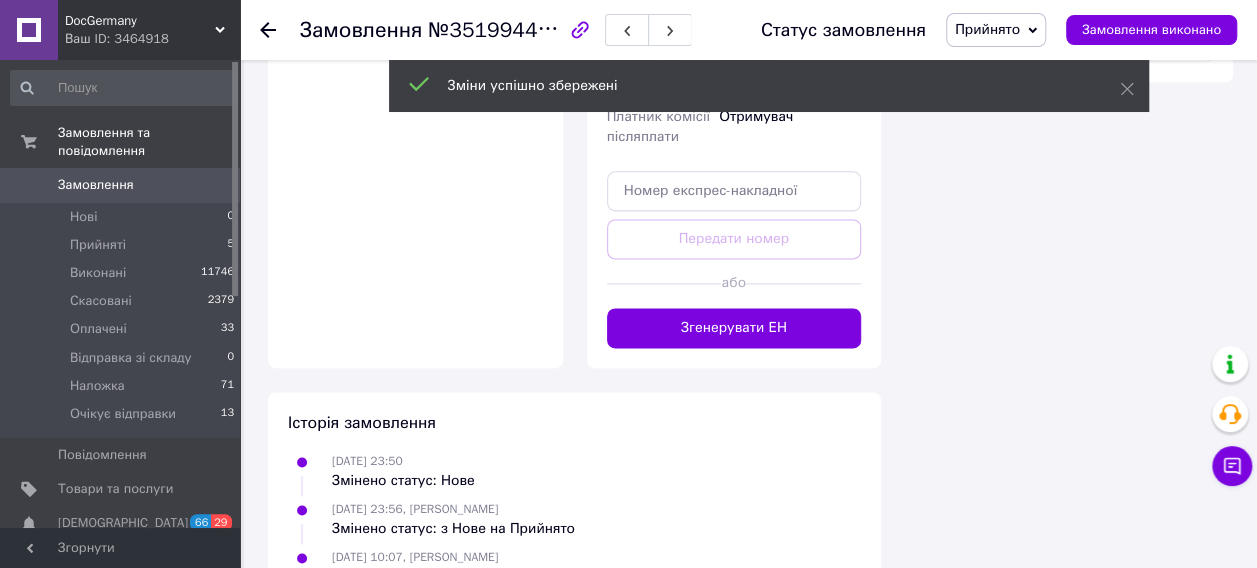 scroll, scrollTop: 1300, scrollLeft: 0, axis: vertical 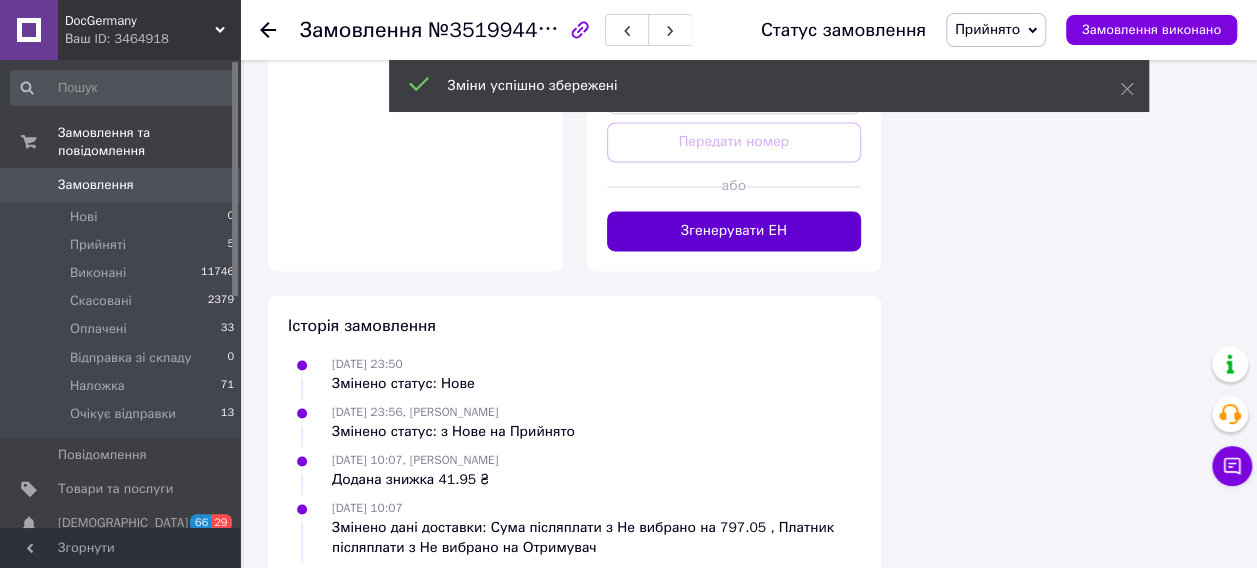 click on "Згенерувати ЕН" at bounding box center [734, 231] 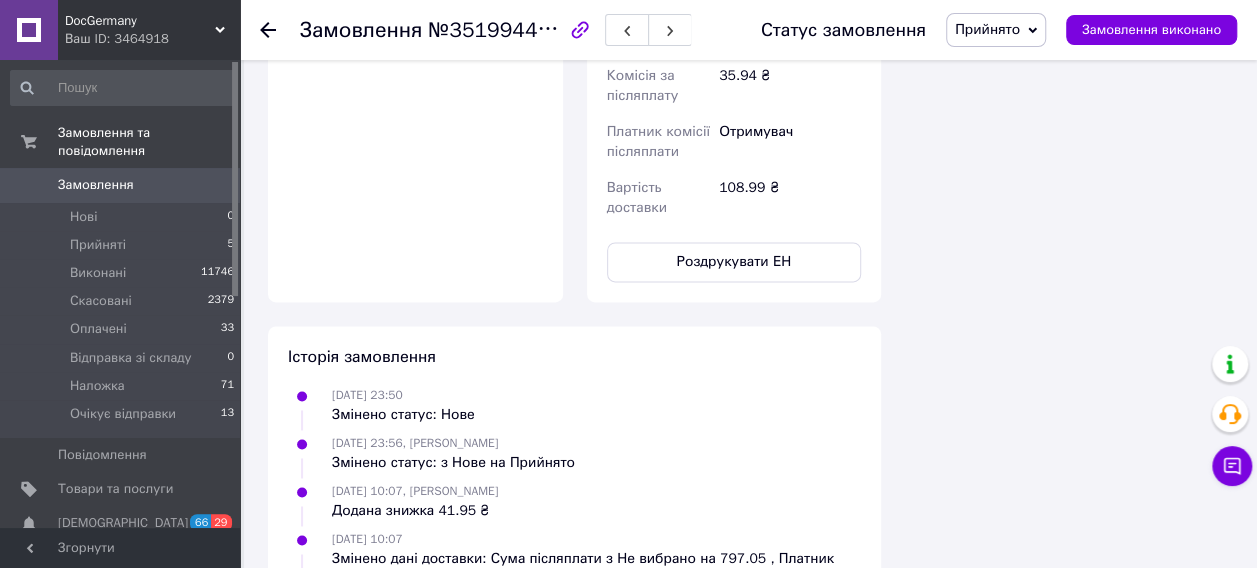 drag, startPoint x: 1008, startPoint y: 22, endPoint x: 1018, endPoint y: 63, distance: 42.201897 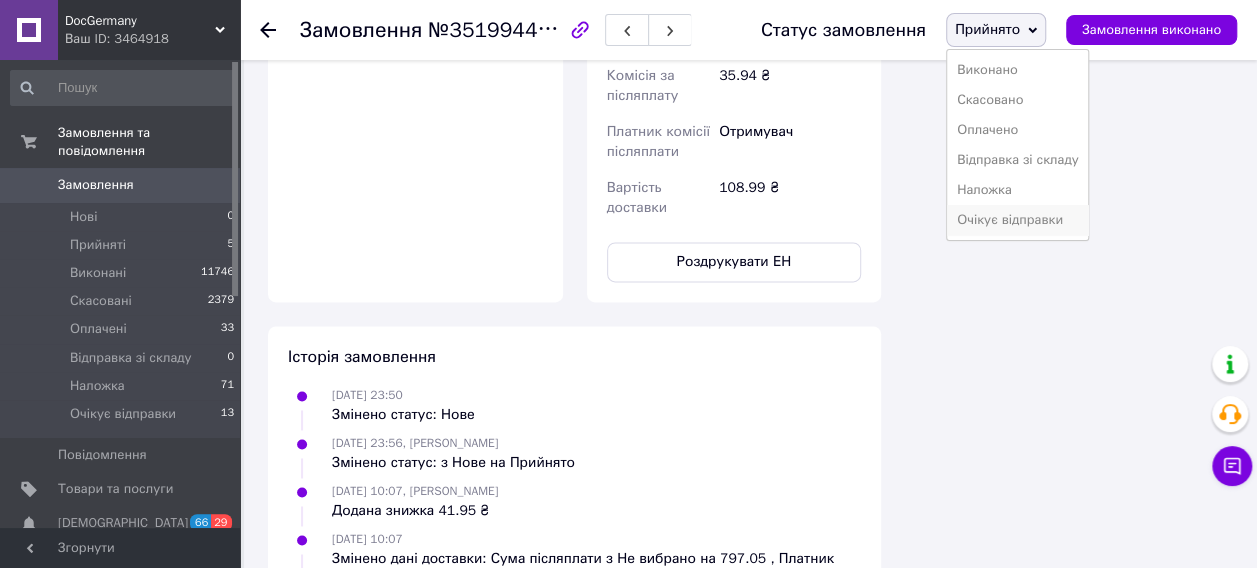 click on "Очікує відправки" at bounding box center [1018, 220] 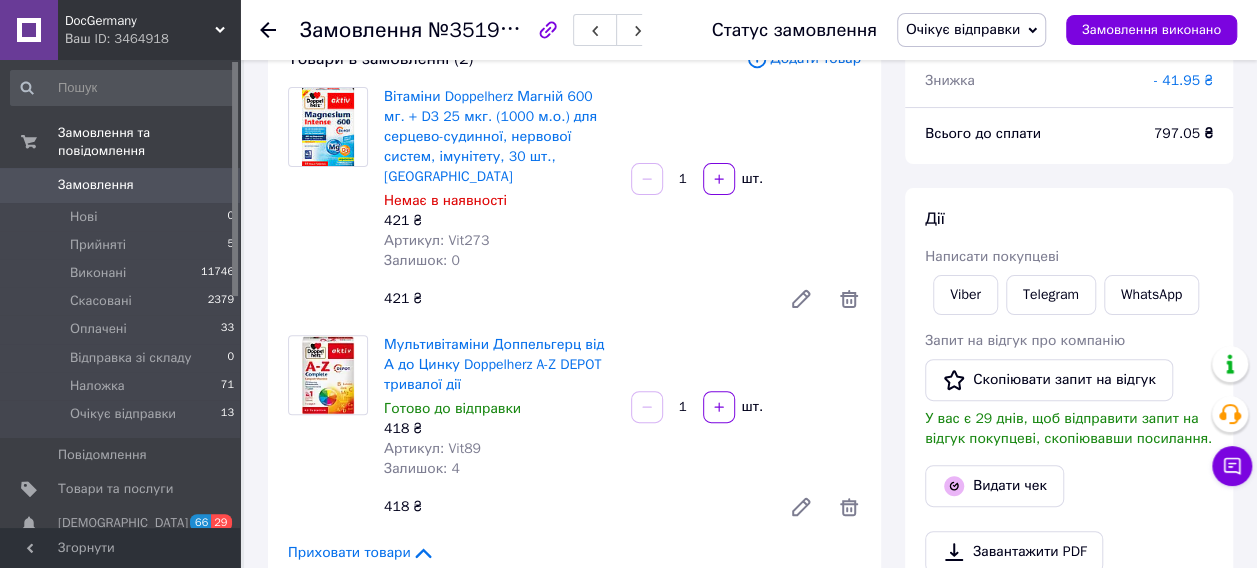 scroll, scrollTop: 100, scrollLeft: 0, axis: vertical 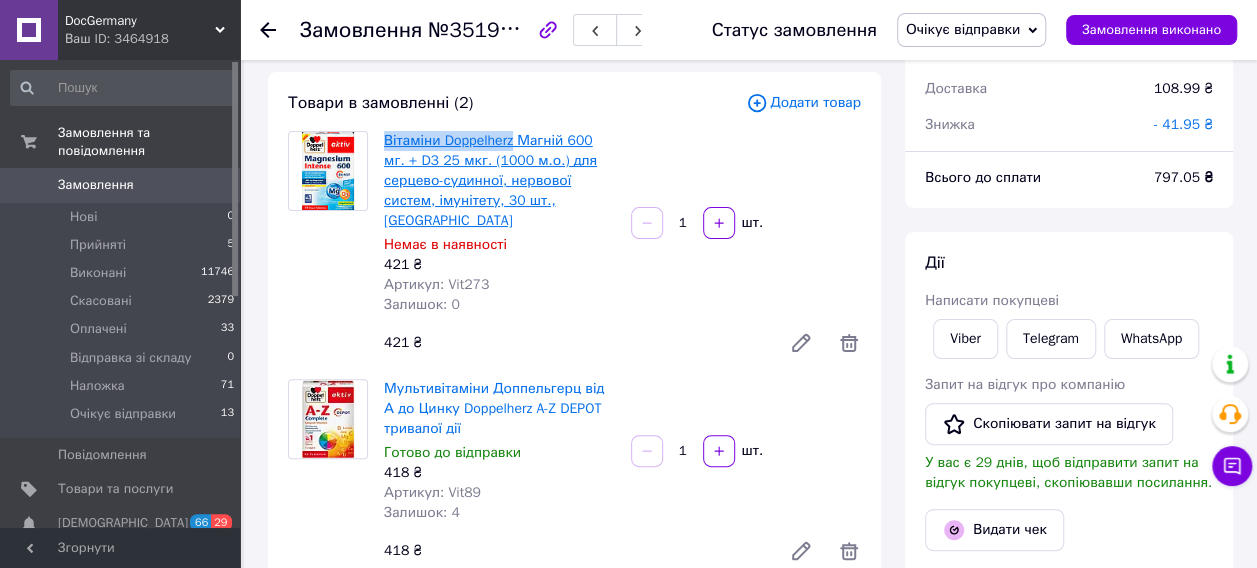drag, startPoint x: 380, startPoint y: 140, endPoint x: 512, endPoint y: 141, distance: 132.00378 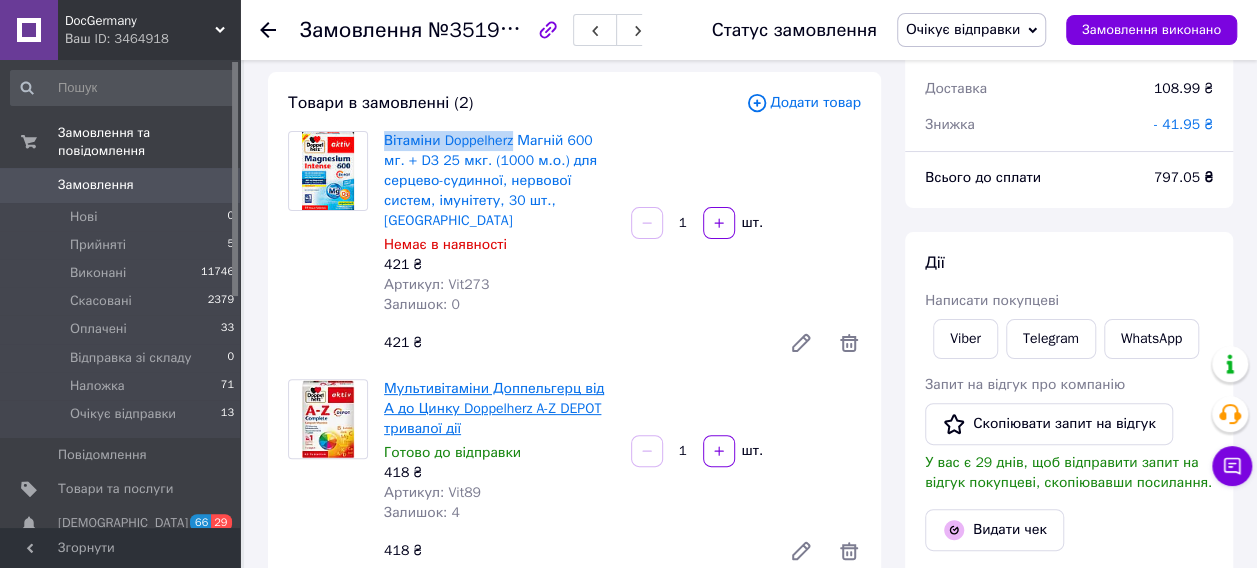 copy on "Вітаміни Doppelherz" 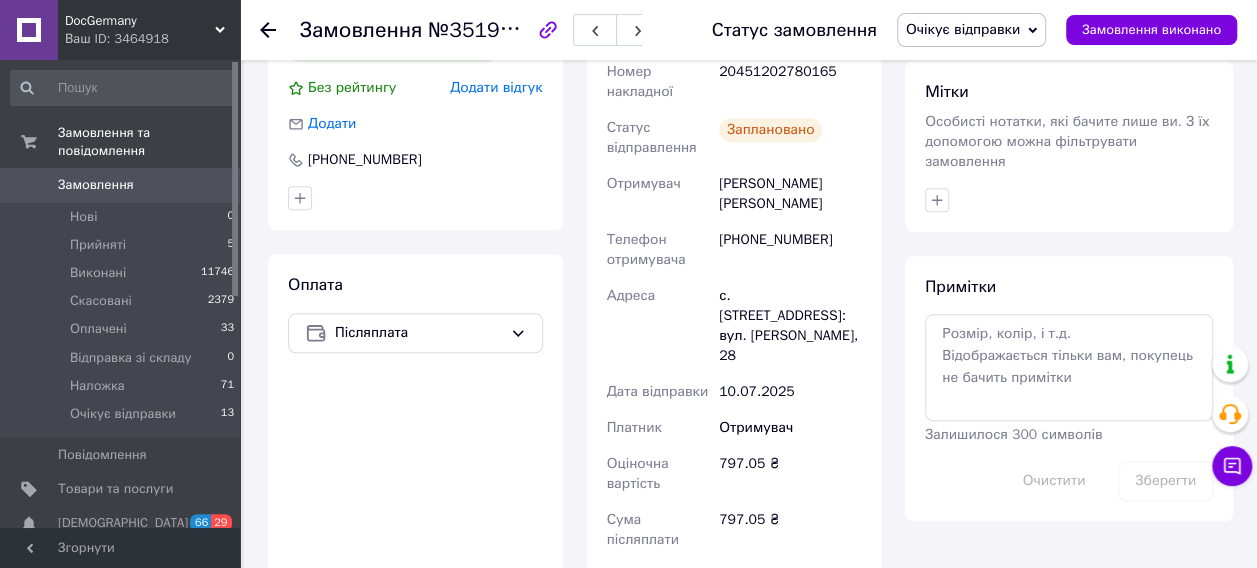 scroll, scrollTop: 600, scrollLeft: 0, axis: vertical 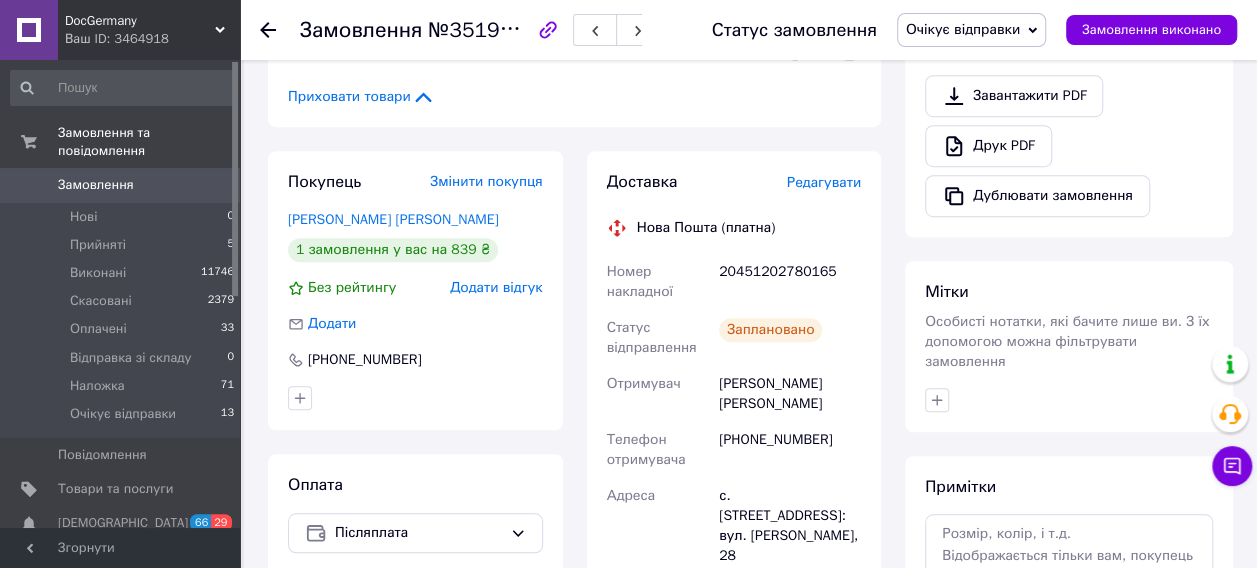 click on "20451202780165" at bounding box center [790, 282] 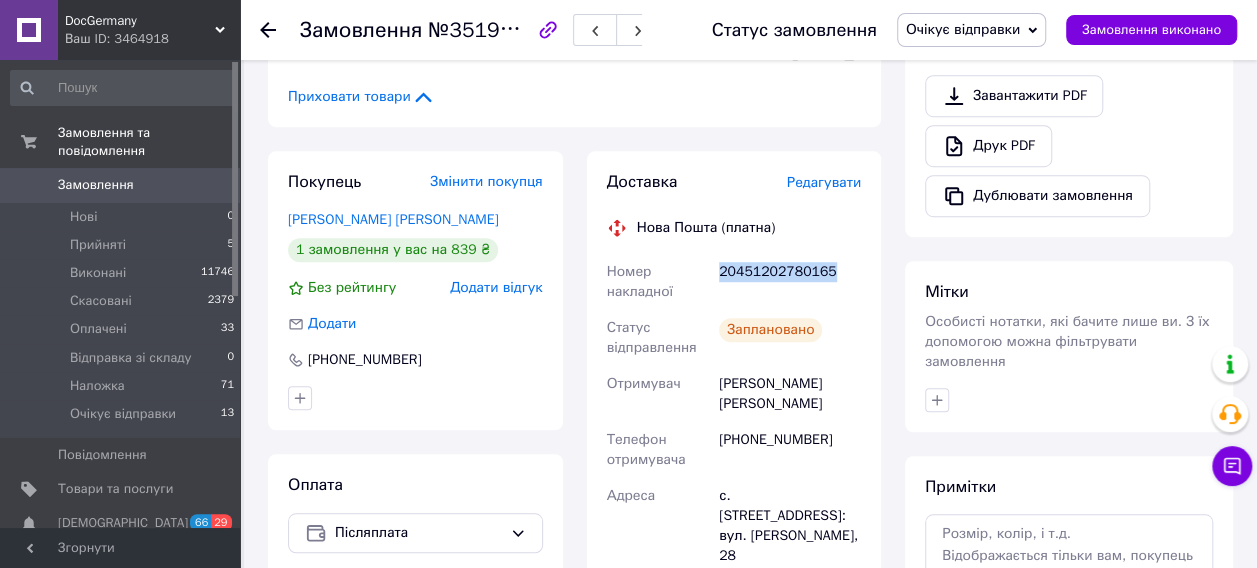 click on "20451202780165" at bounding box center (790, 282) 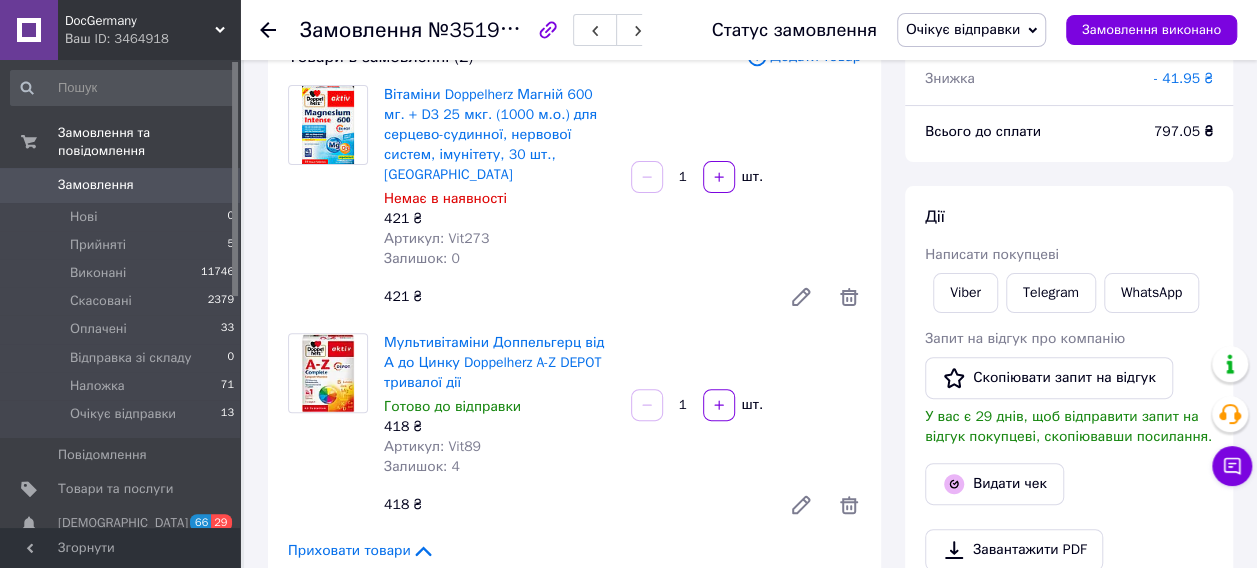 scroll, scrollTop: 100, scrollLeft: 0, axis: vertical 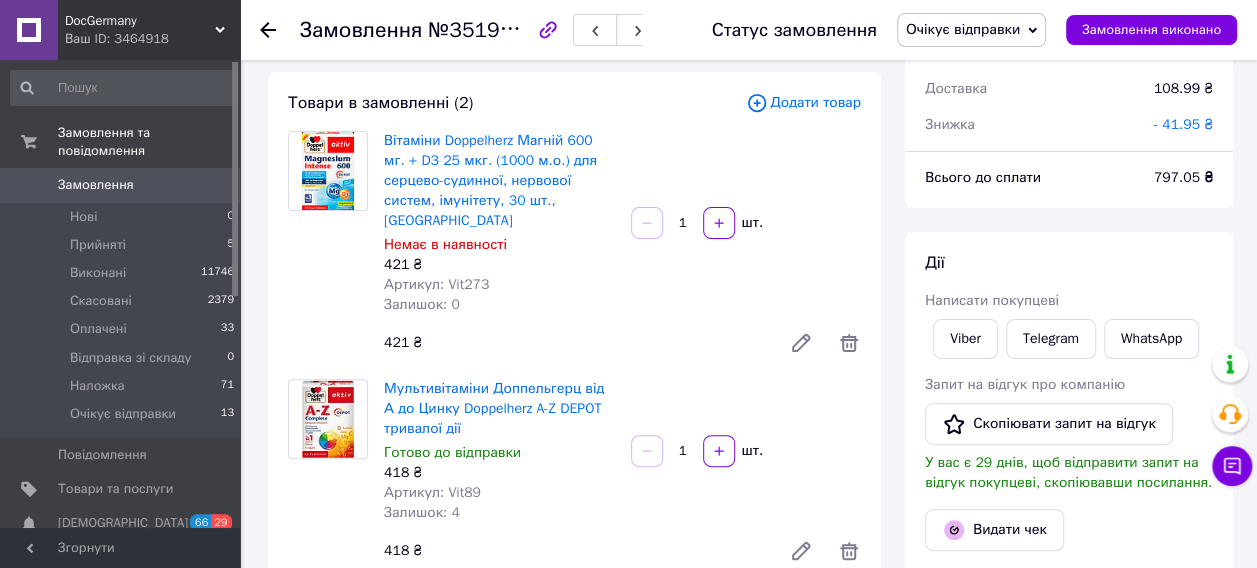 click on "Артикул: Vit273" at bounding box center (436, 284) 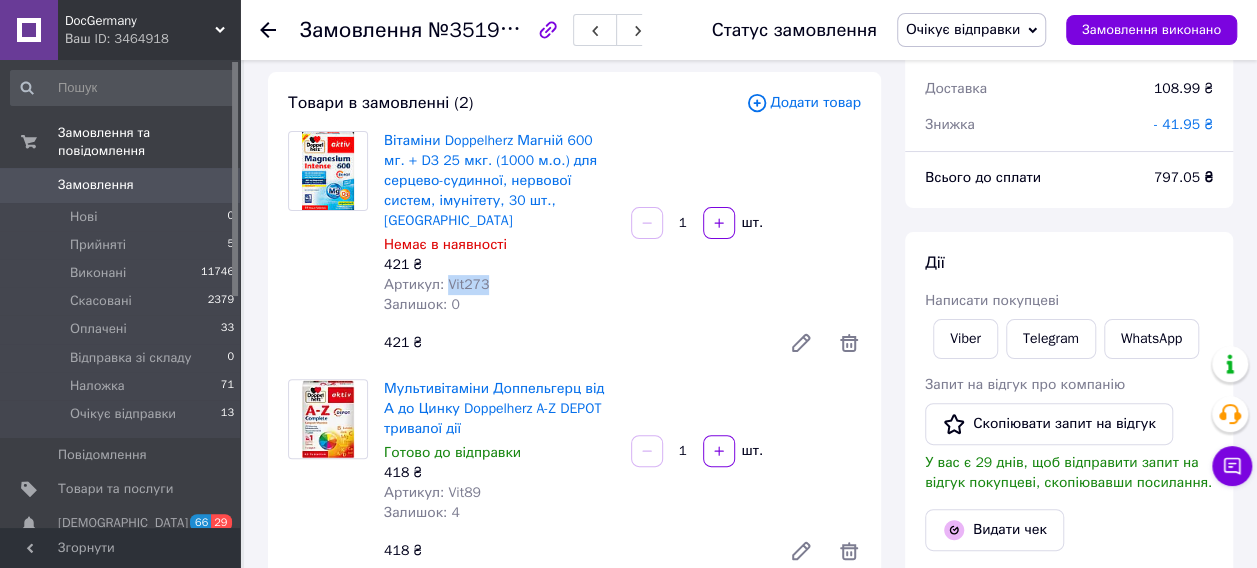 click on "Артикул: Vit273" at bounding box center (436, 284) 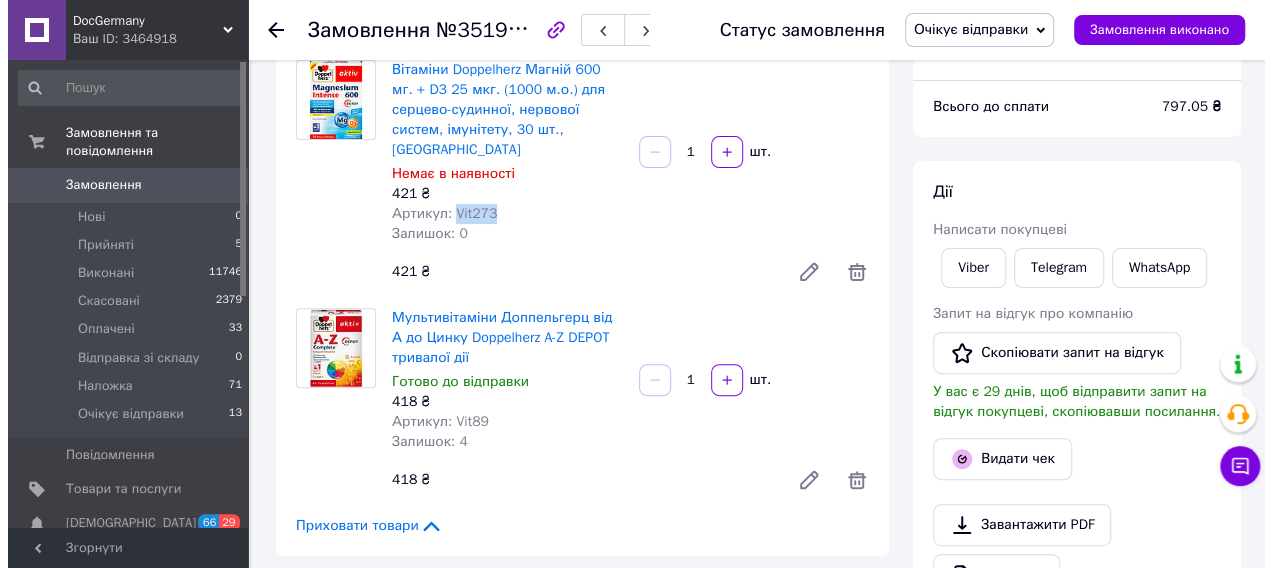 scroll, scrollTop: 200, scrollLeft: 0, axis: vertical 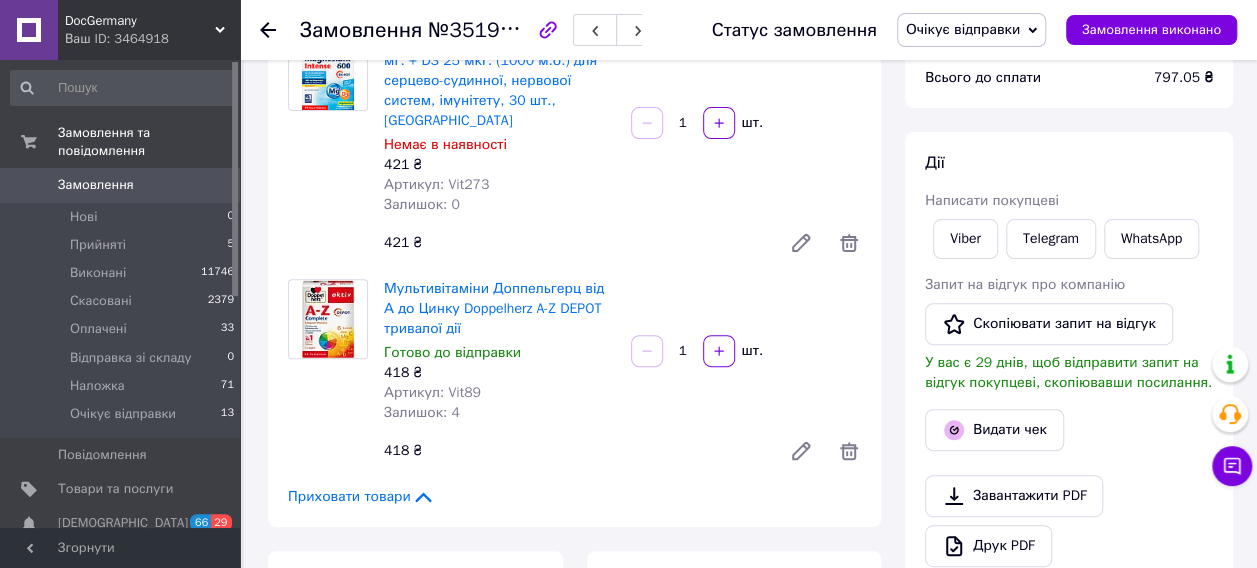click on "Артикул: Vit89" at bounding box center (432, 392) 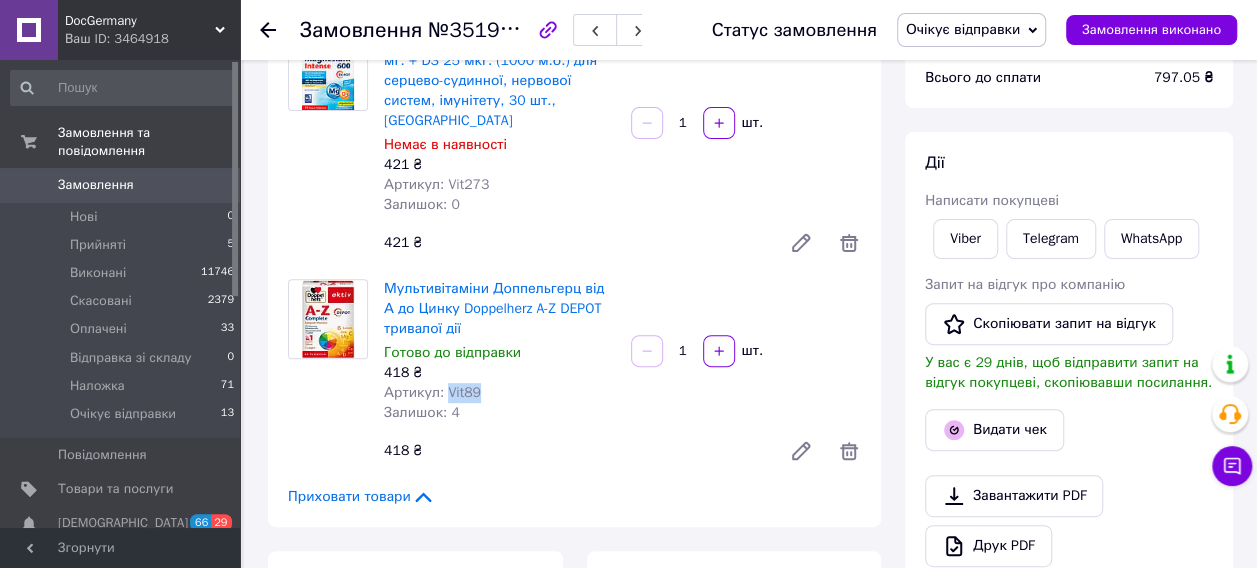 click on "Артикул: Vit89" at bounding box center (432, 392) 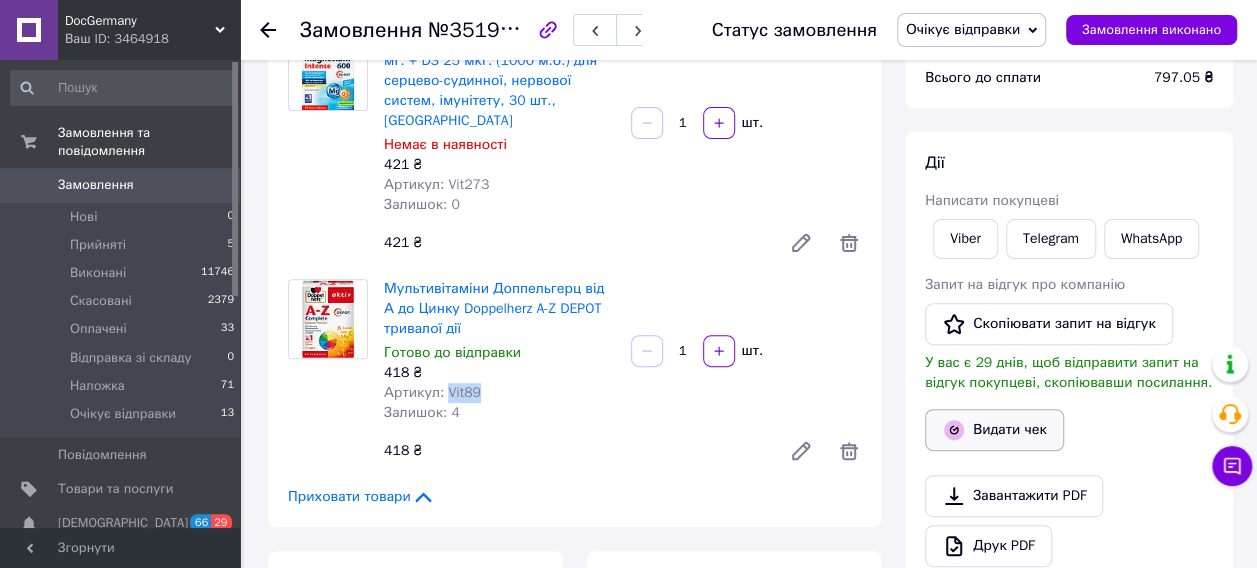 click on "Видати чек" at bounding box center [994, 430] 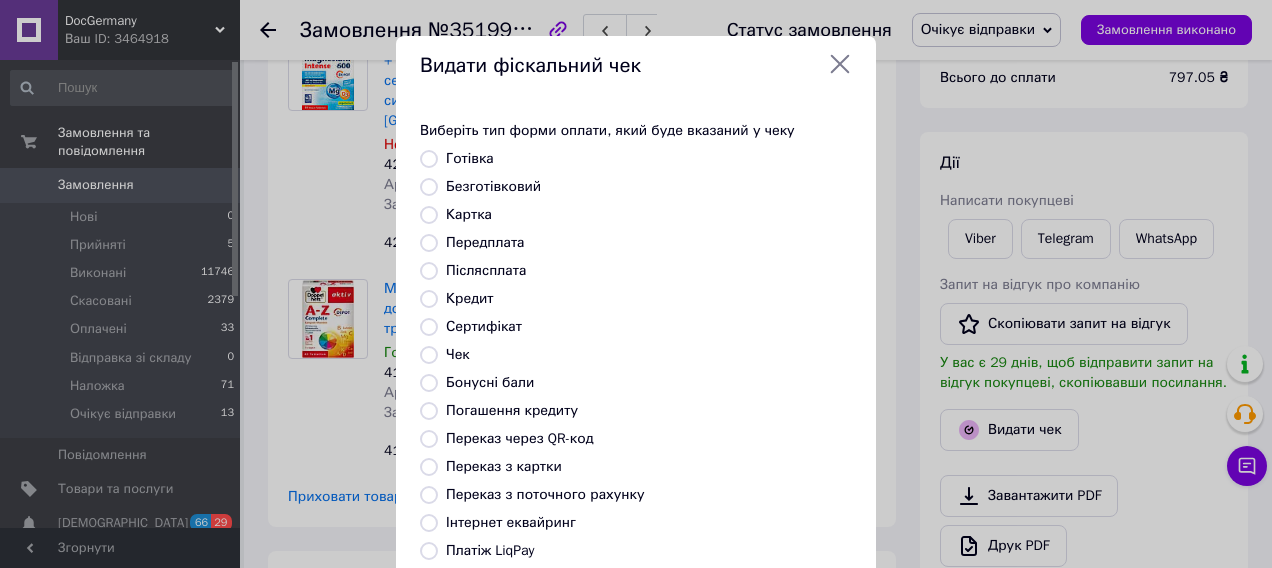 scroll, scrollTop: 290, scrollLeft: 0, axis: vertical 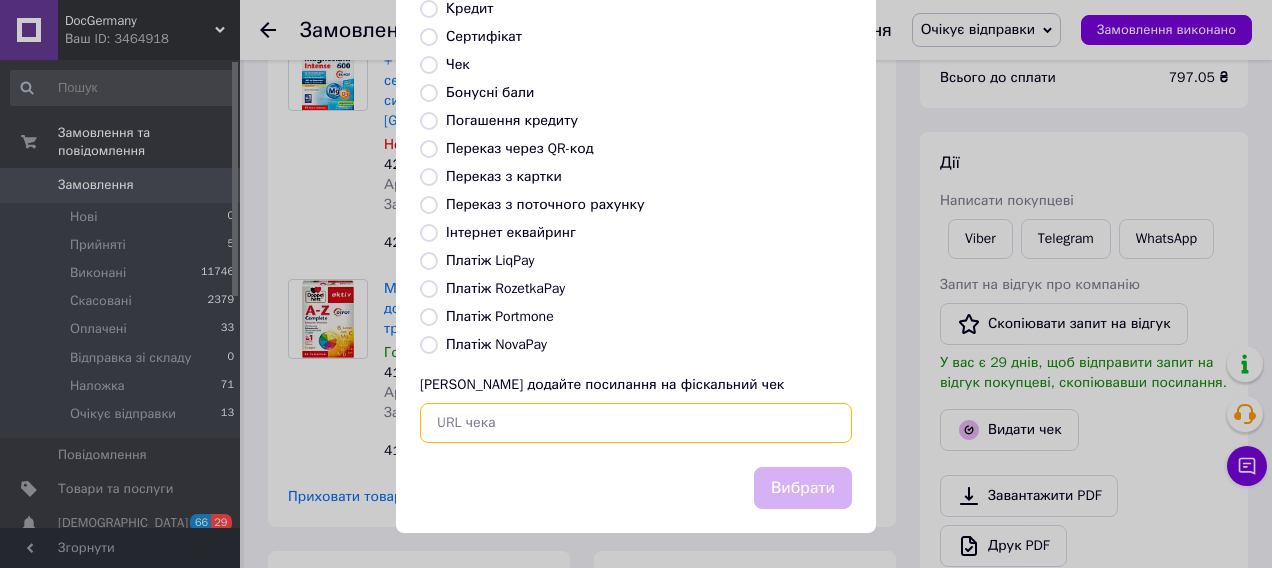 click at bounding box center (636, 423) 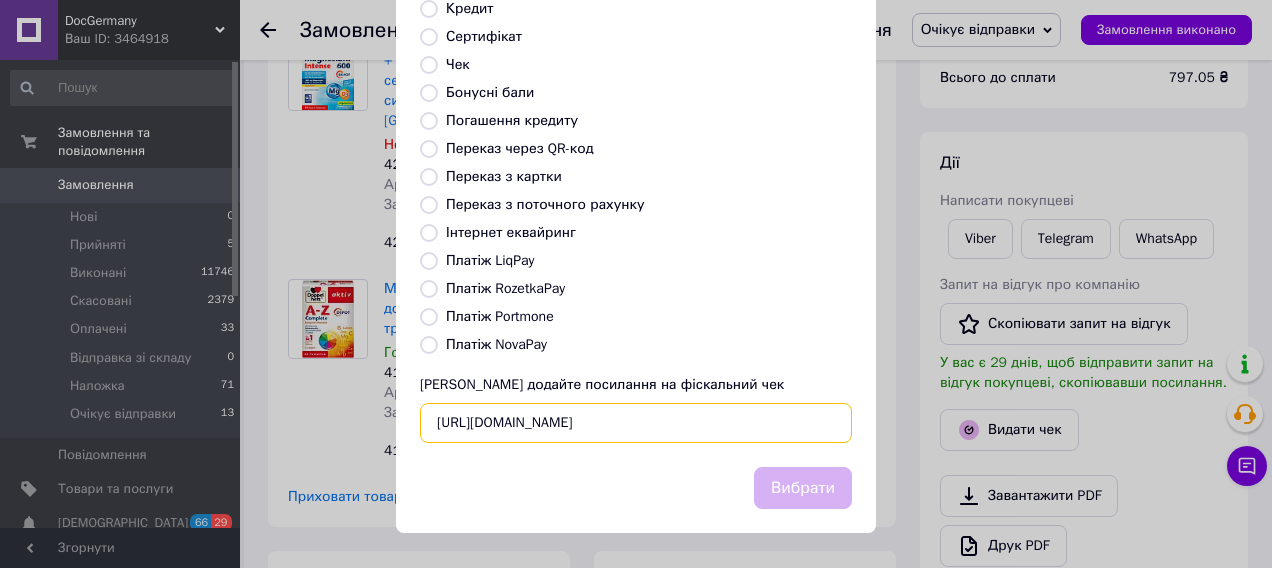 scroll, scrollTop: 0, scrollLeft: 18, axis: horizontal 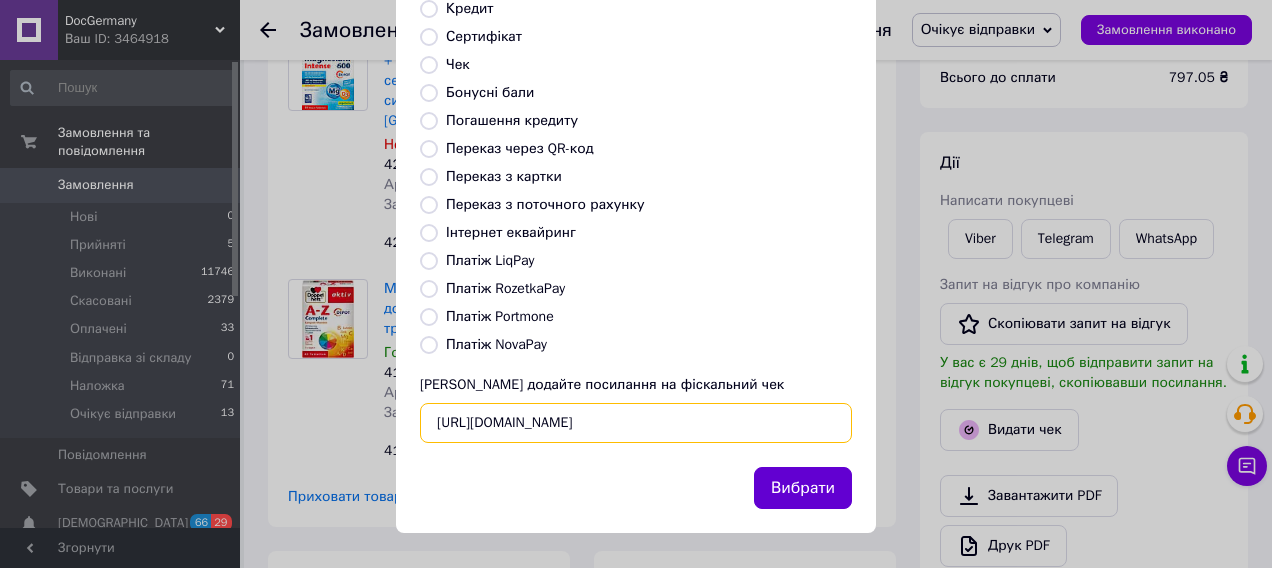 type on "https://check.checkbox.ua/36a3b3fd-40fb-4612-bec9-b394b19ecffa" 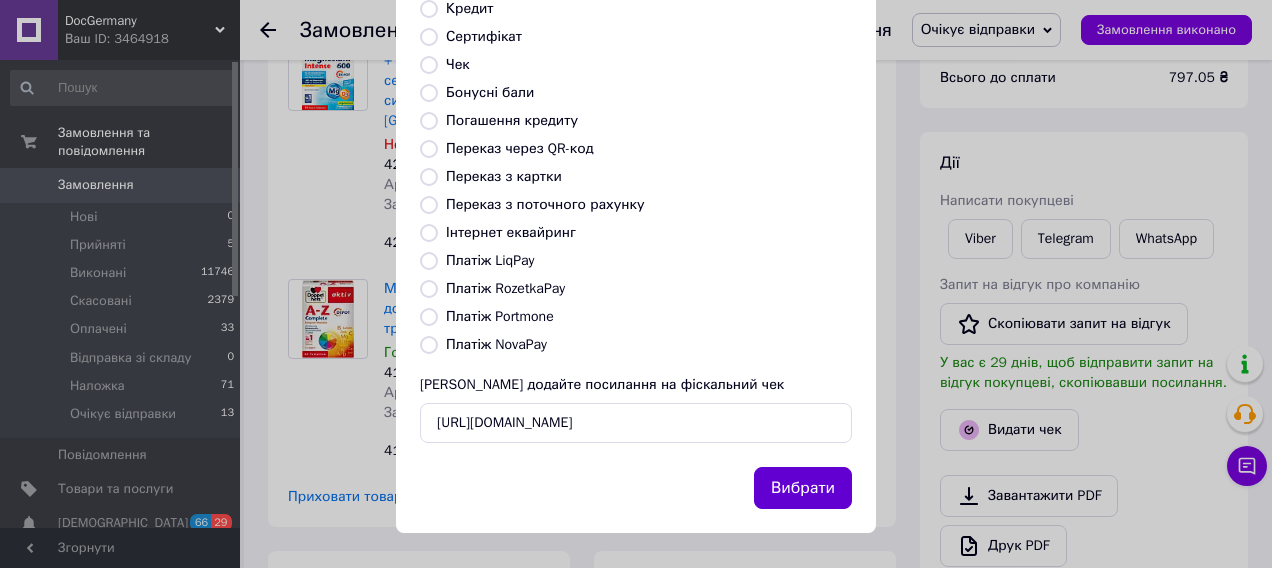 click on "Вибрати" at bounding box center (803, 488) 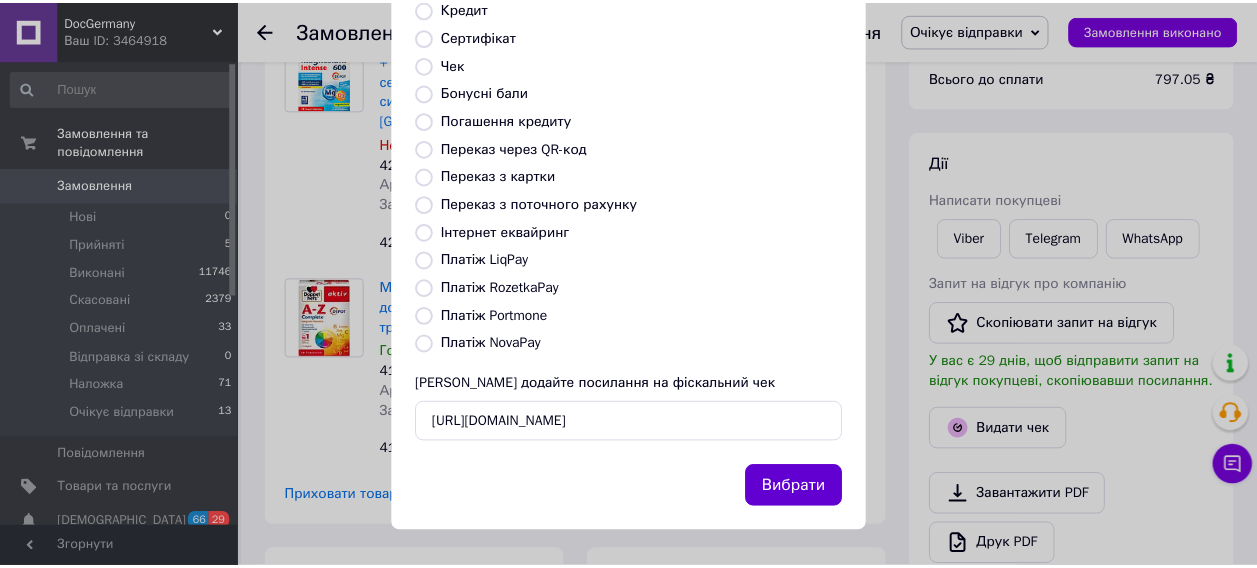 scroll, scrollTop: 0, scrollLeft: 0, axis: both 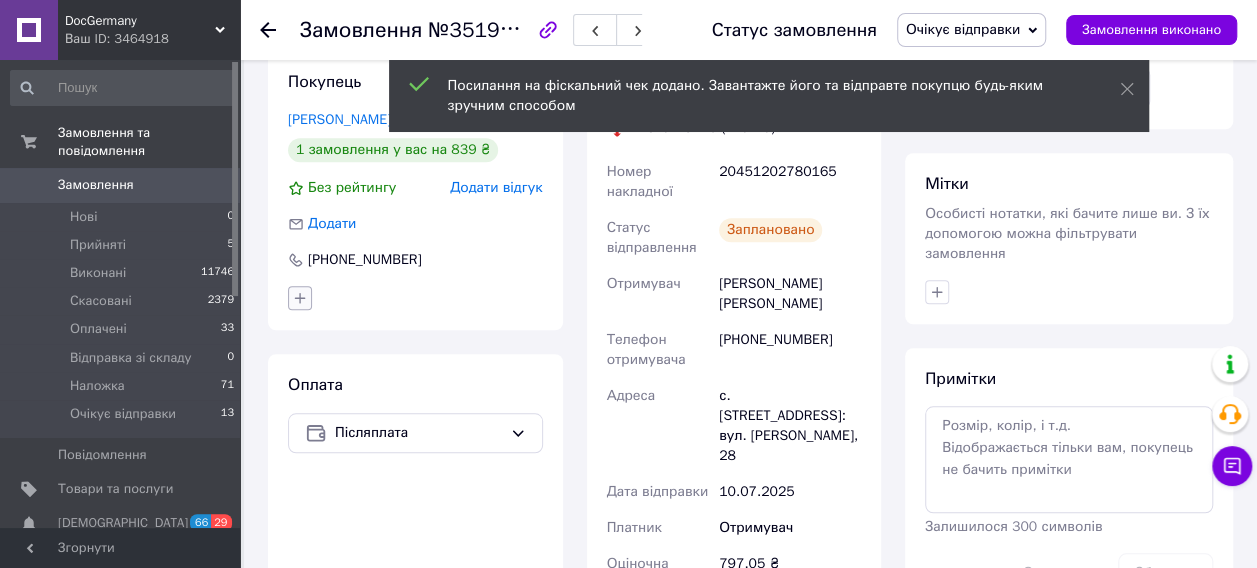 click 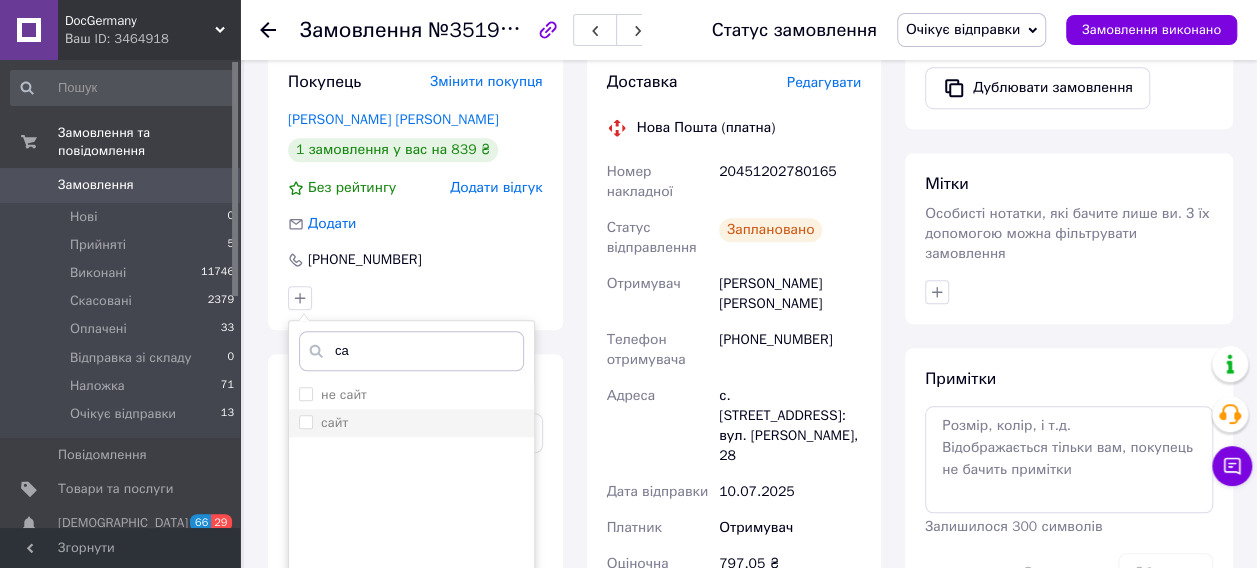 type on "са" 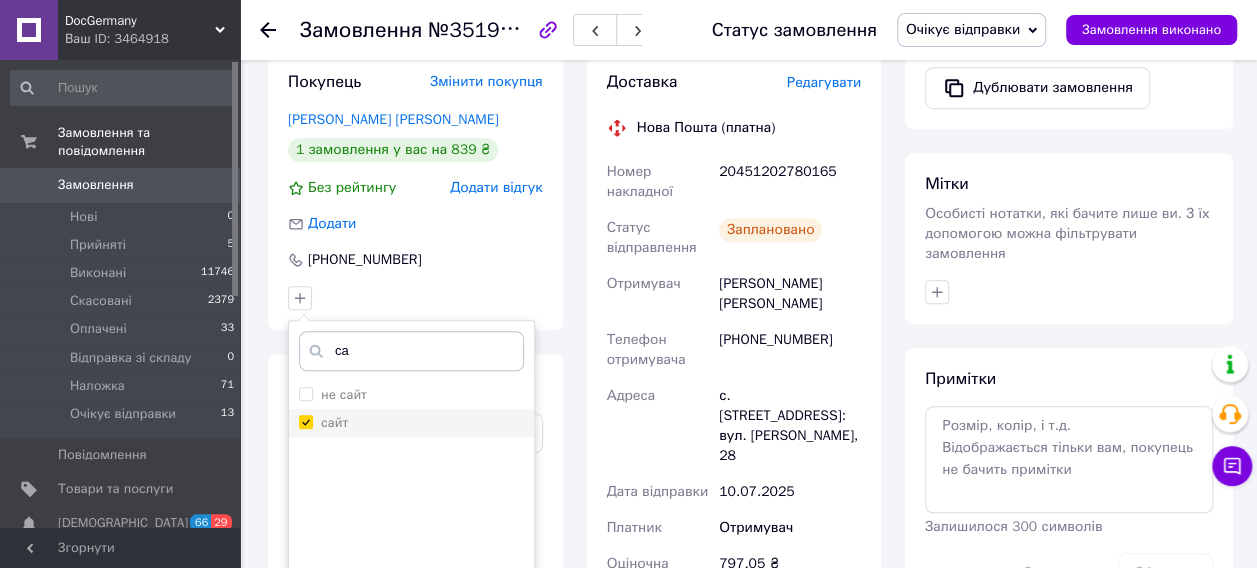 checkbox on "true" 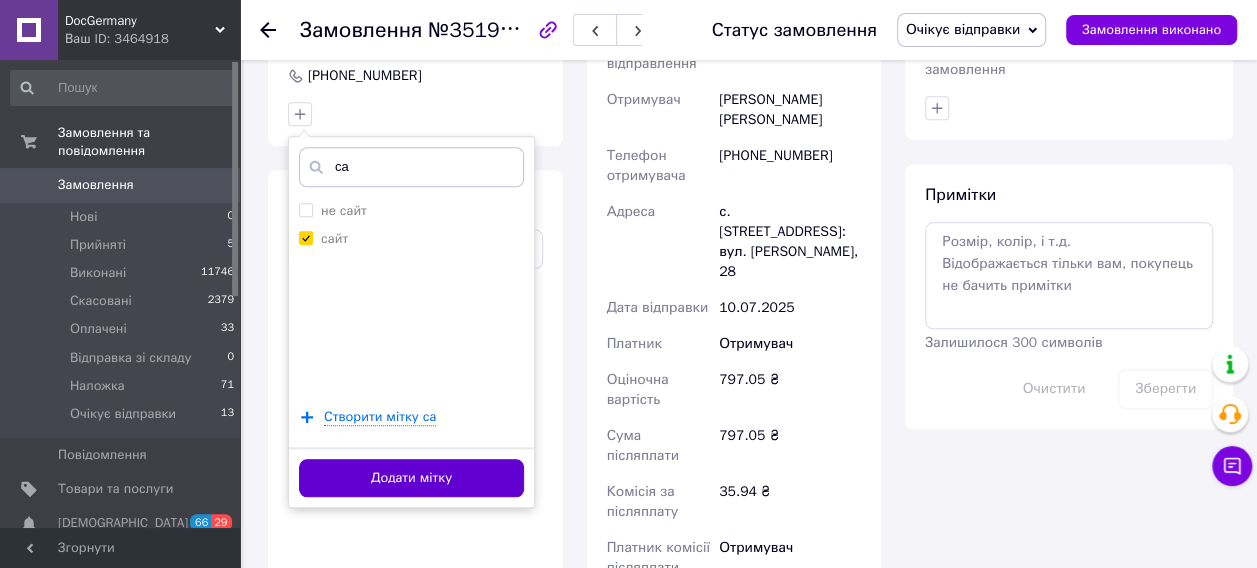 scroll, scrollTop: 900, scrollLeft: 0, axis: vertical 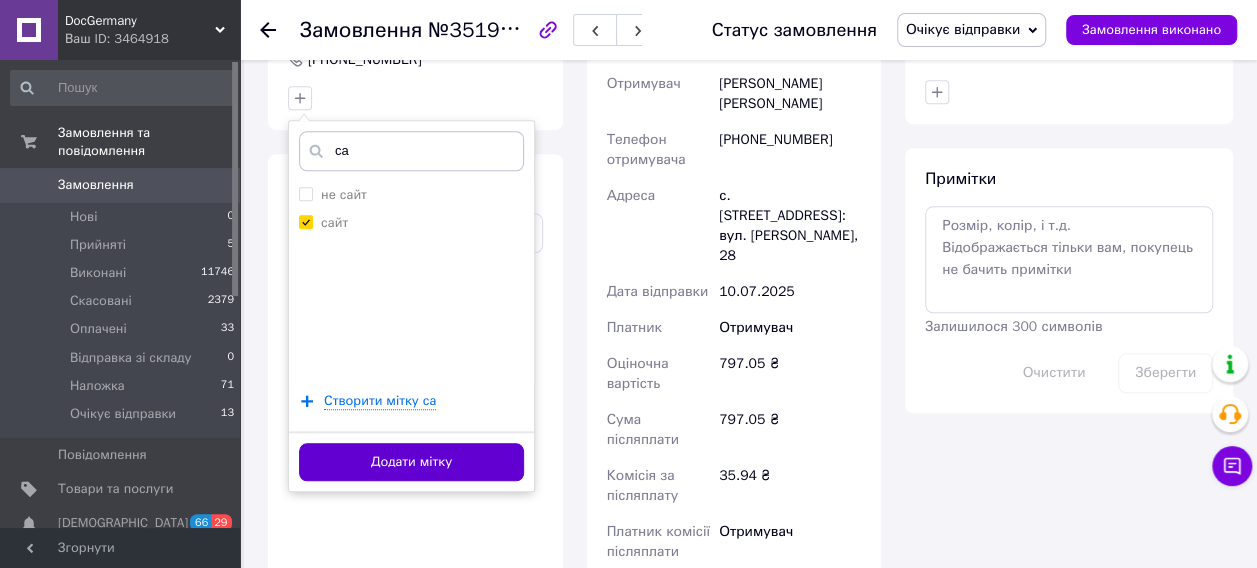 click on "Додати мітку" at bounding box center [411, 462] 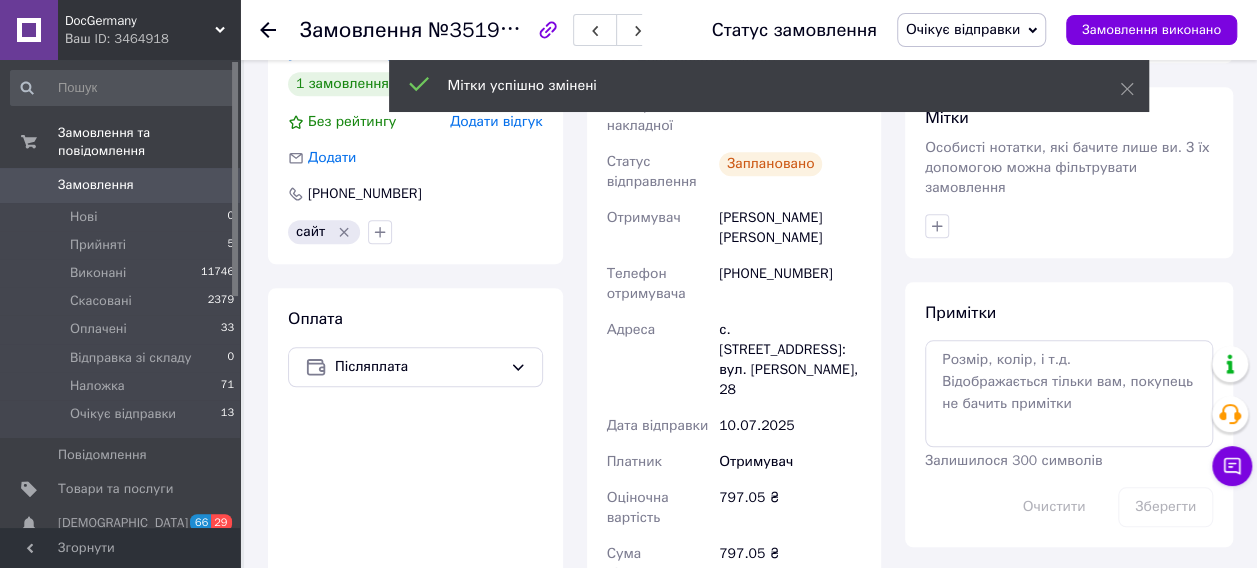 scroll, scrollTop: 700, scrollLeft: 0, axis: vertical 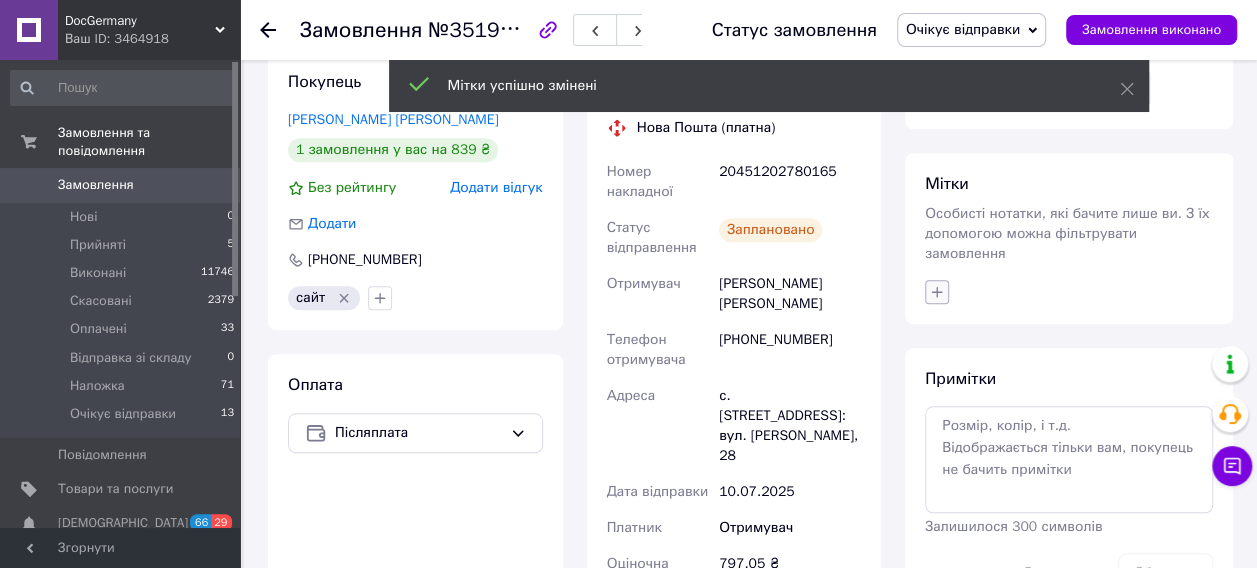 click 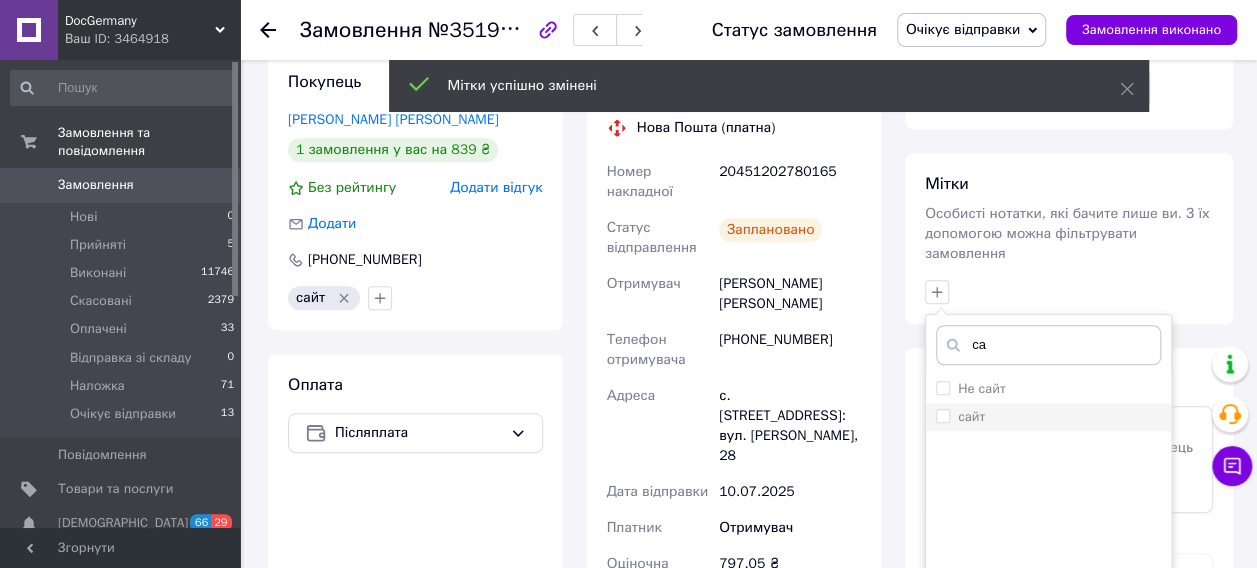 type on "са" 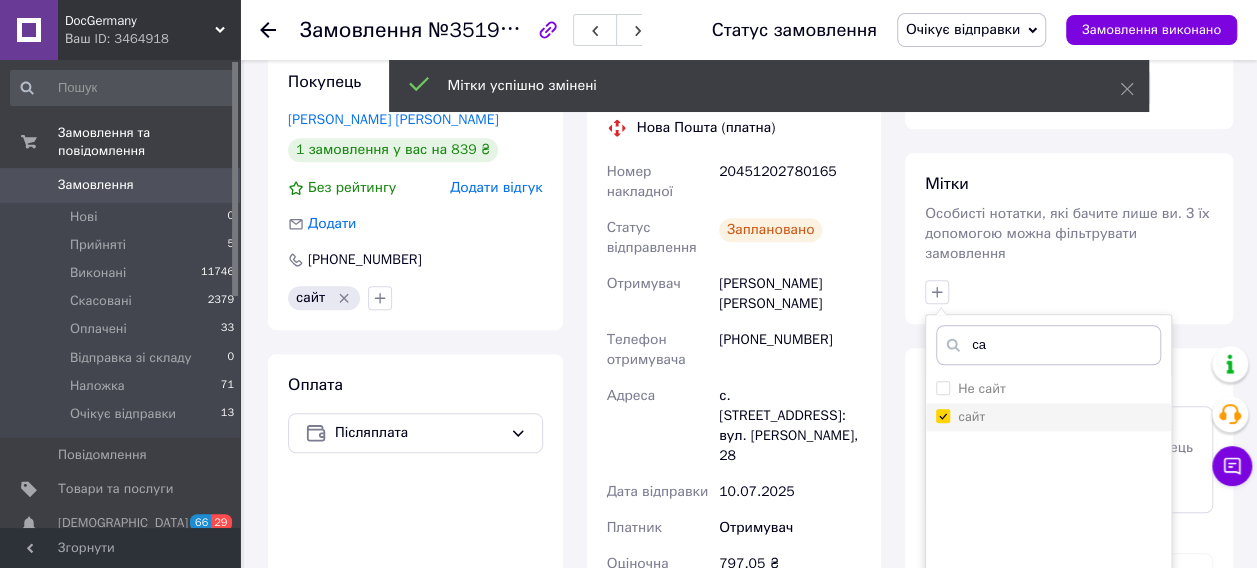 checkbox on "true" 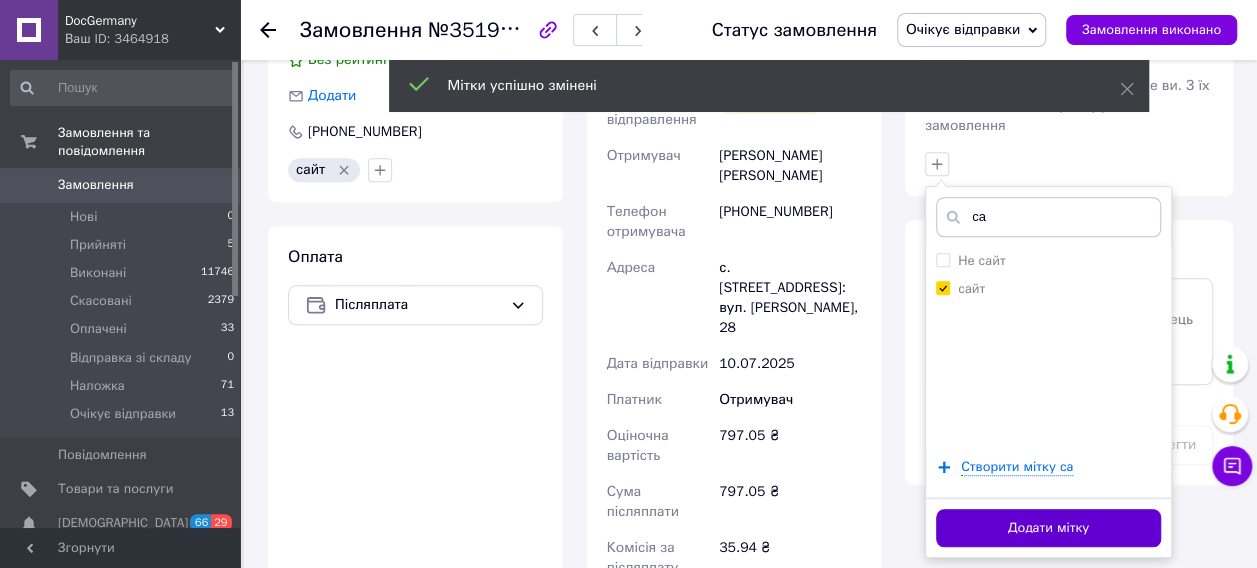 scroll, scrollTop: 900, scrollLeft: 0, axis: vertical 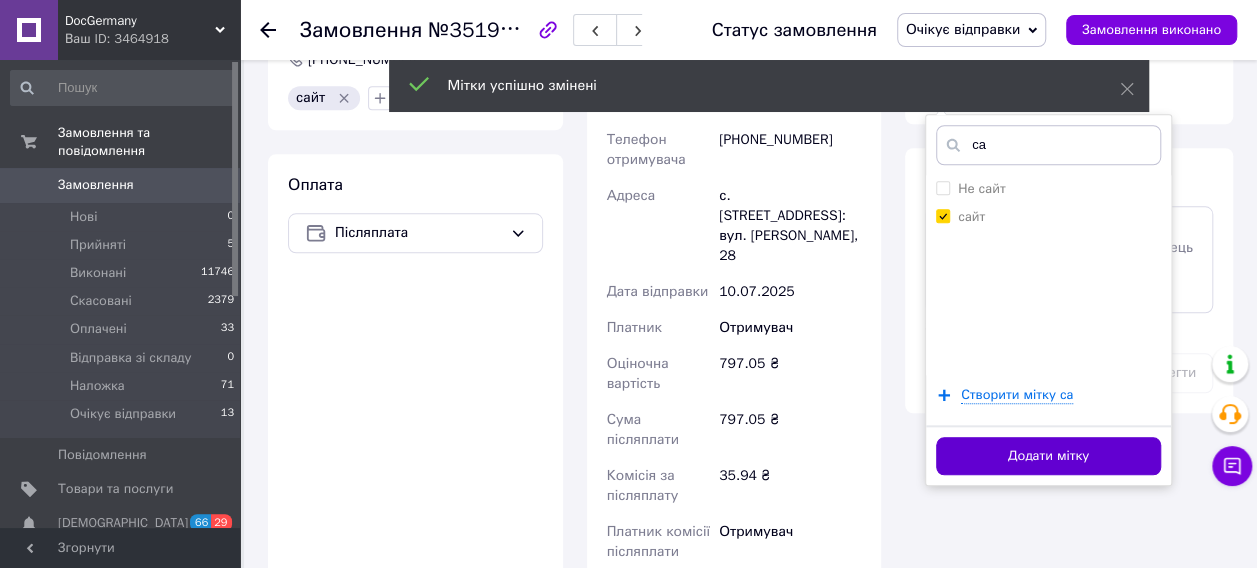 click on "Додати мітку" at bounding box center [1048, 456] 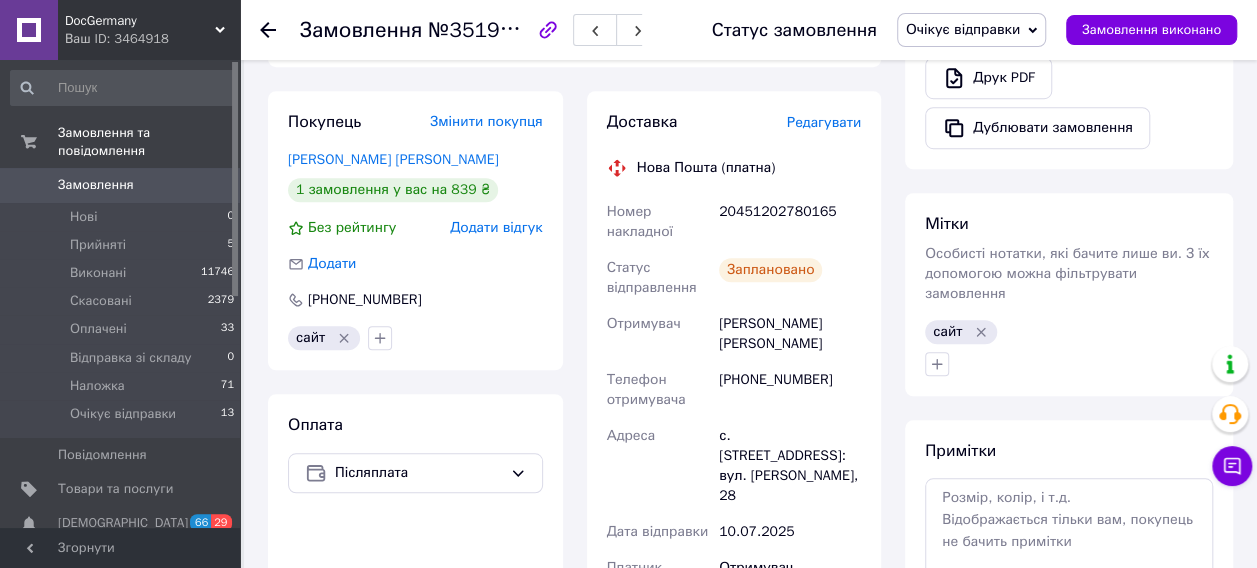 scroll, scrollTop: 700, scrollLeft: 0, axis: vertical 